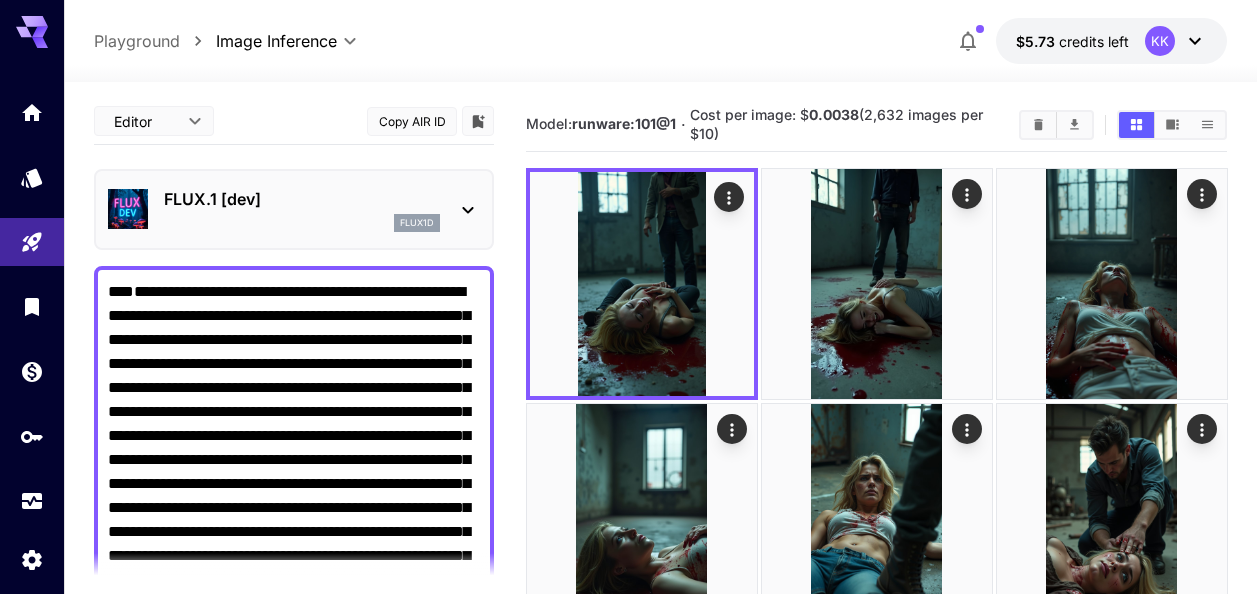 scroll, scrollTop: 0, scrollLeft: 0, axis: both 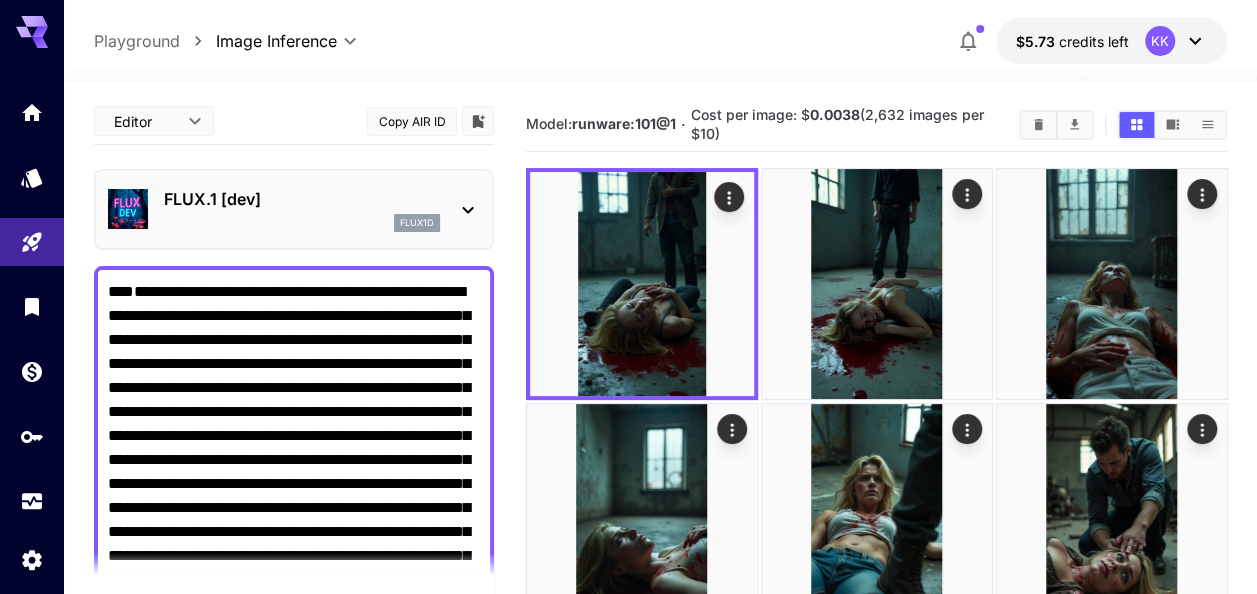 click on "**********" at bounding box center [660, 3987] 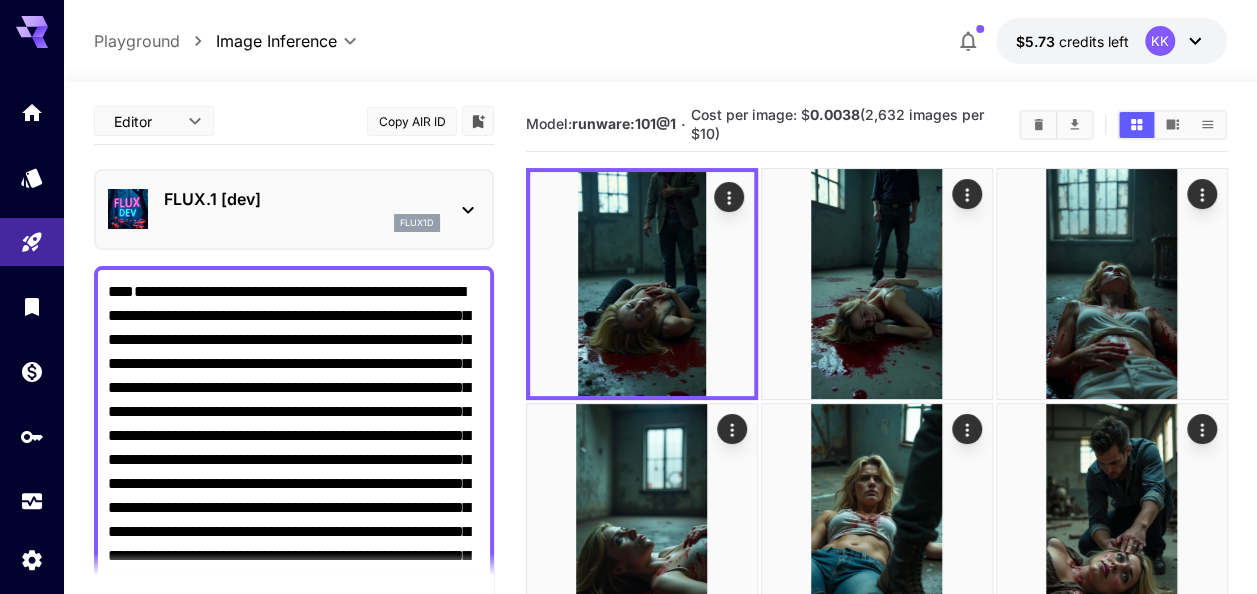 paste on "**********" 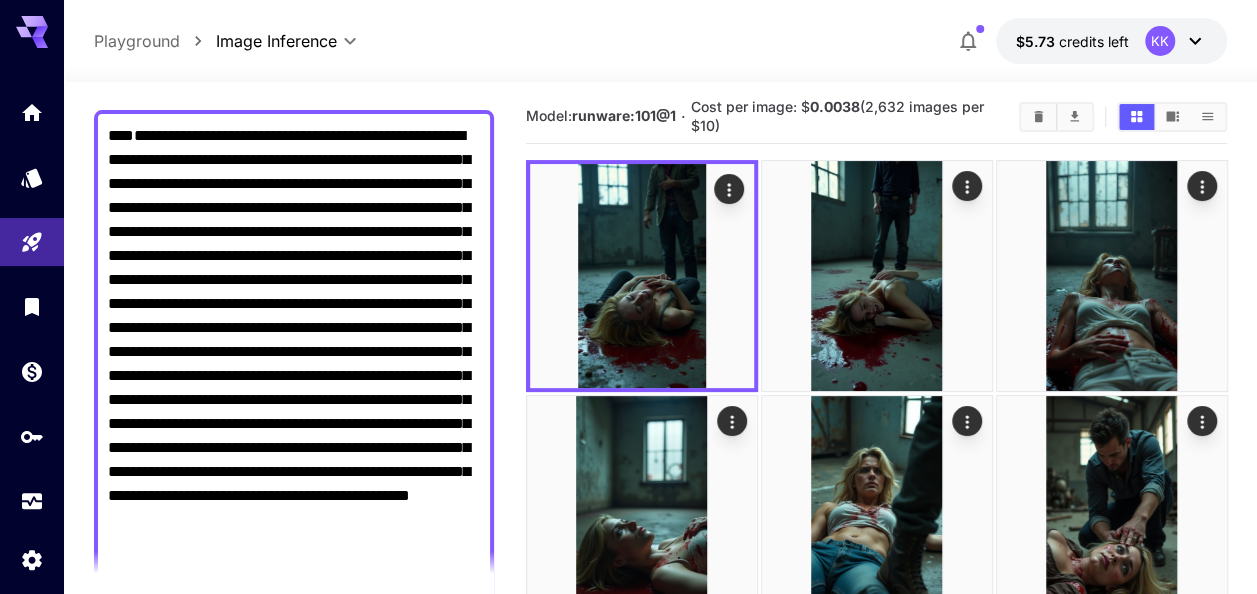 scroll, scrollTop: 454, scrollLeft: 0, axis: vertical 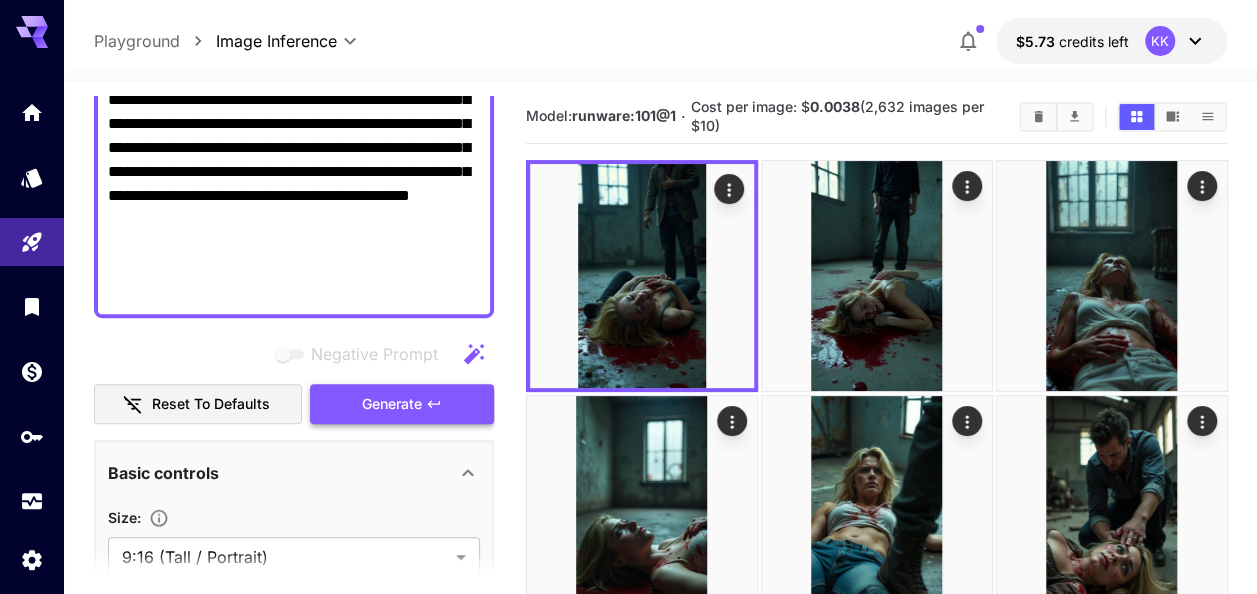 click on "Generate" at bounding box center [402, 404] 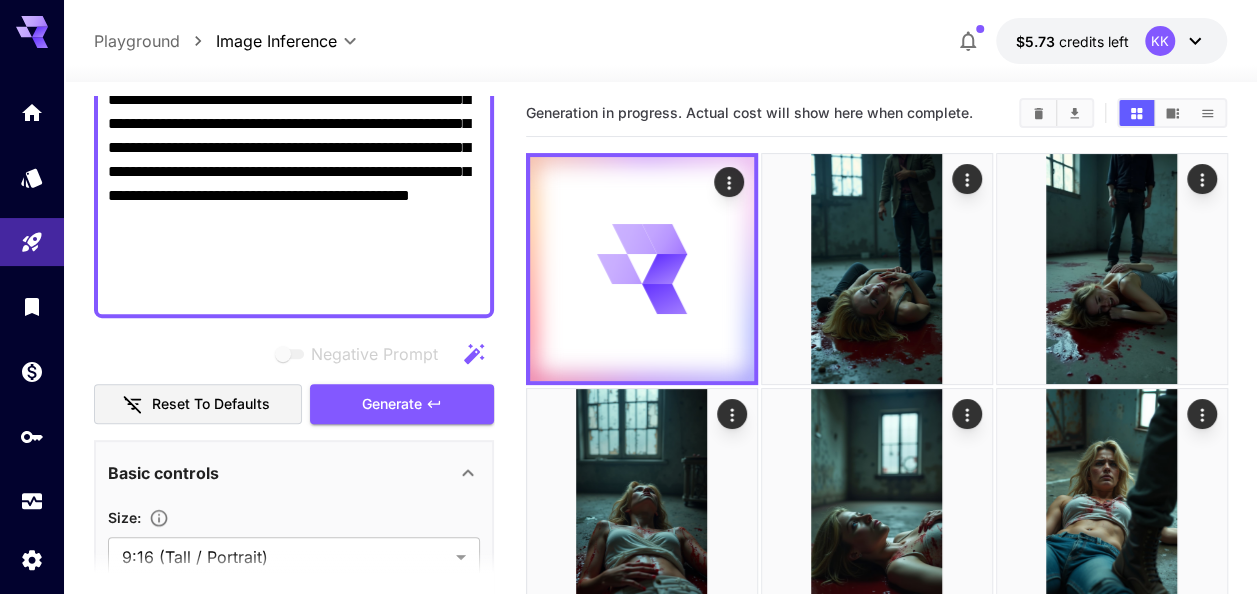 click on "**********" at bounding box center [294, 64] 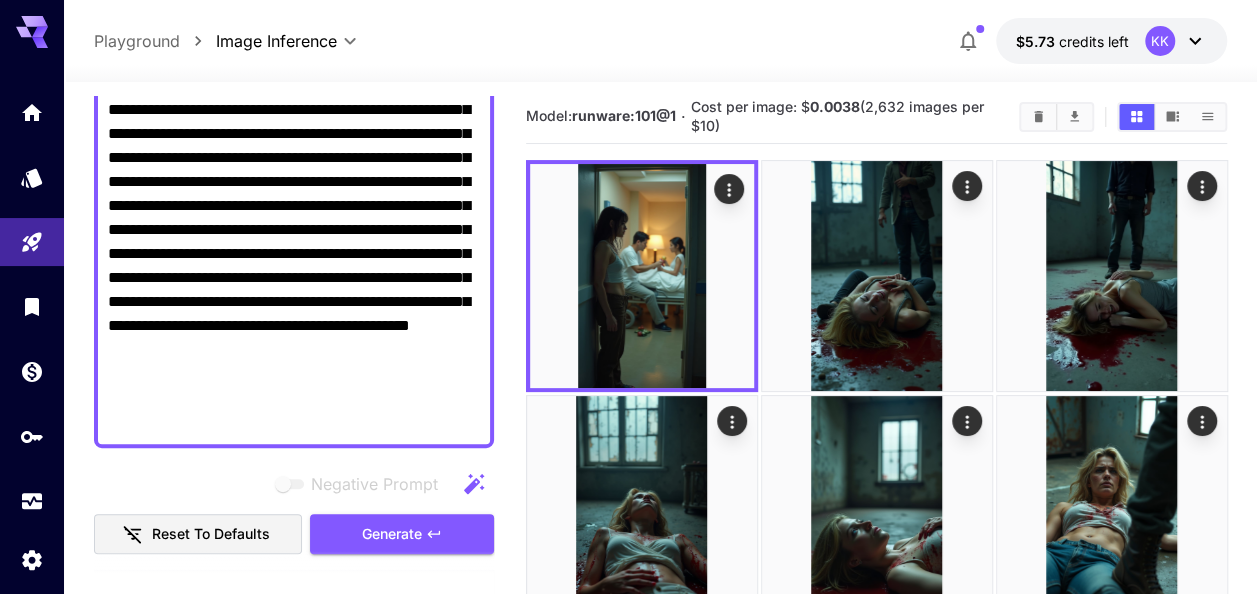 scroll, scrollTop: 0, scrollLeft: 0, axis: both 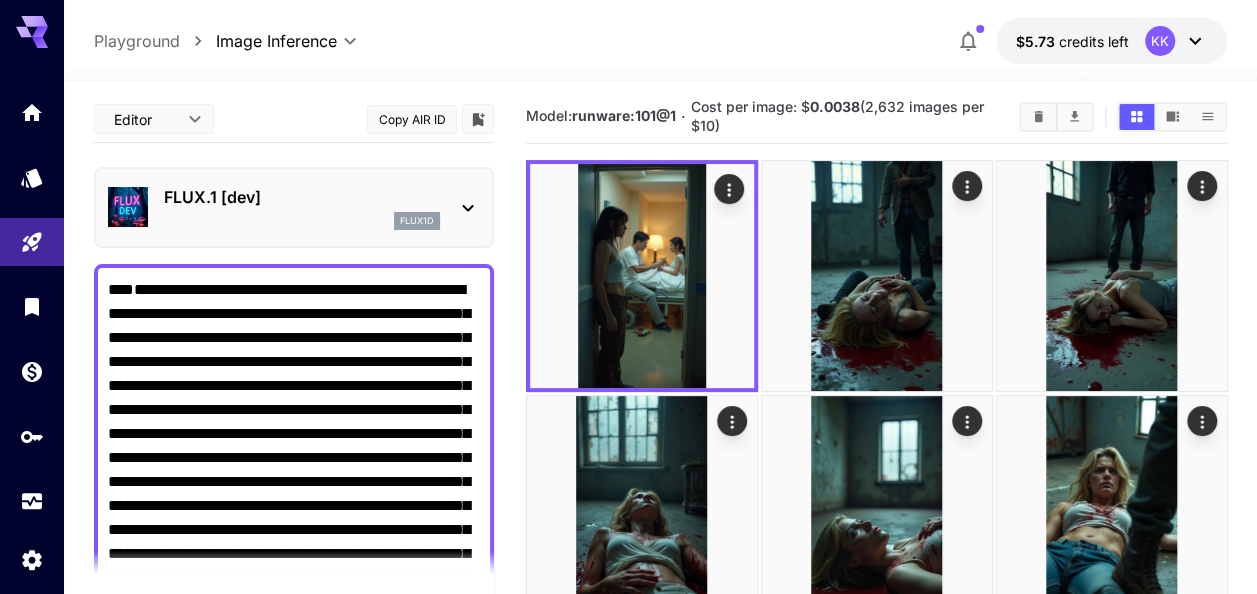 drag, startPoint x: 230, startPoint y: 288, endPoint x: 68, endPoint y: 56, distance: 282.9629 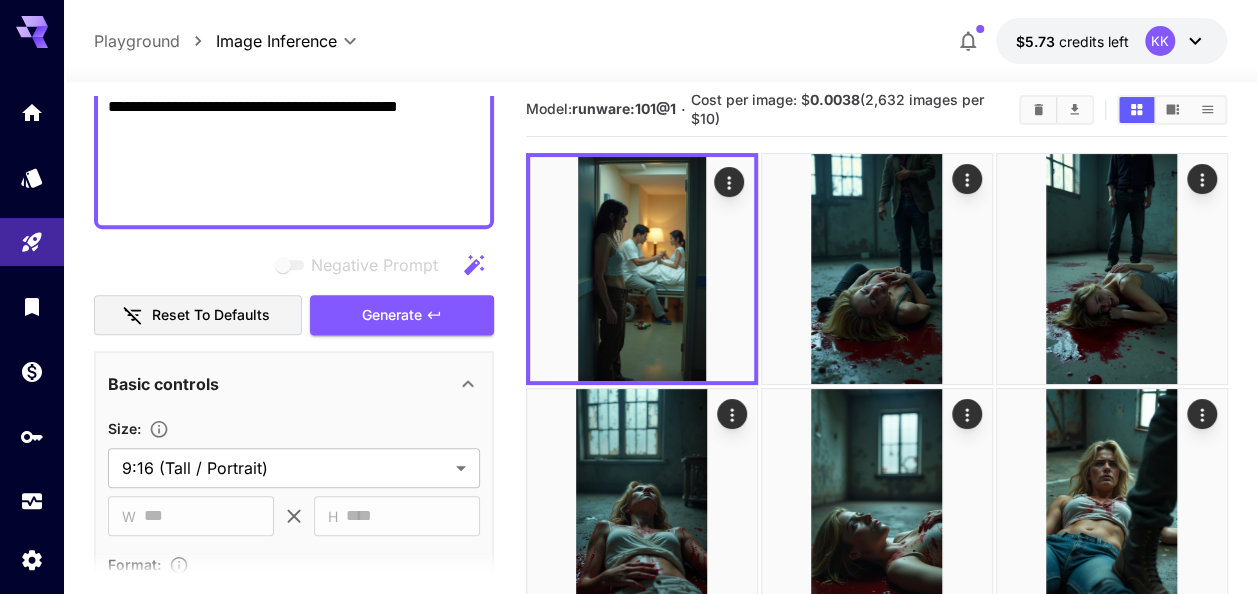 scroll, scrollTop: 530, scrollLeft: 0, axis: vertical 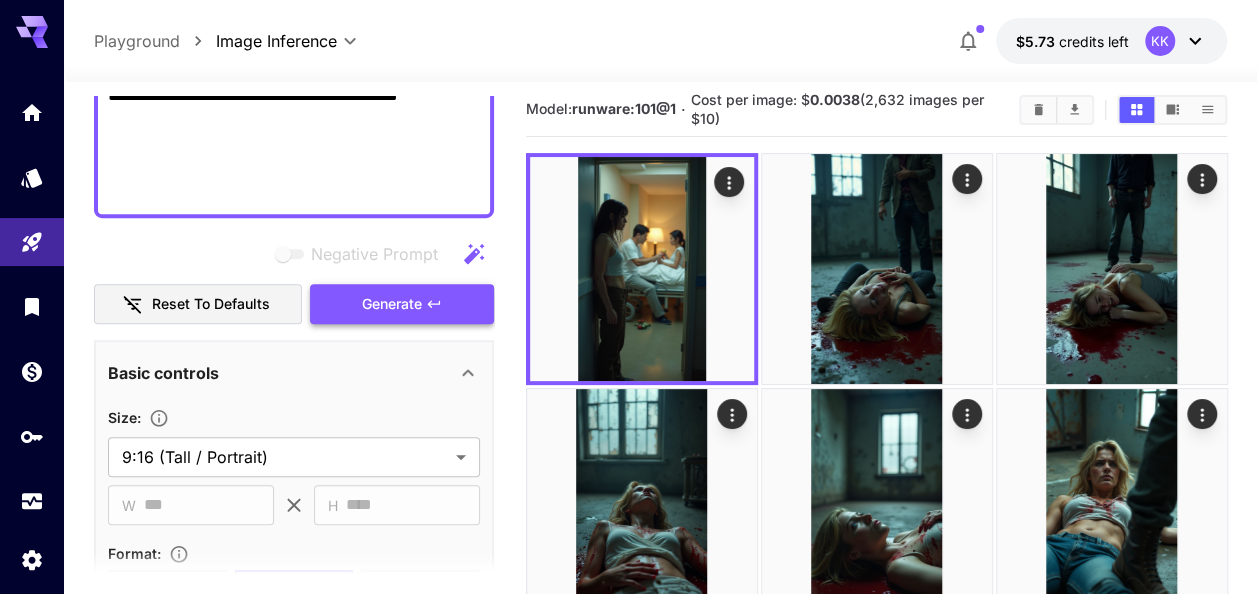 click on "Generate" at bounding box center [392, 304] 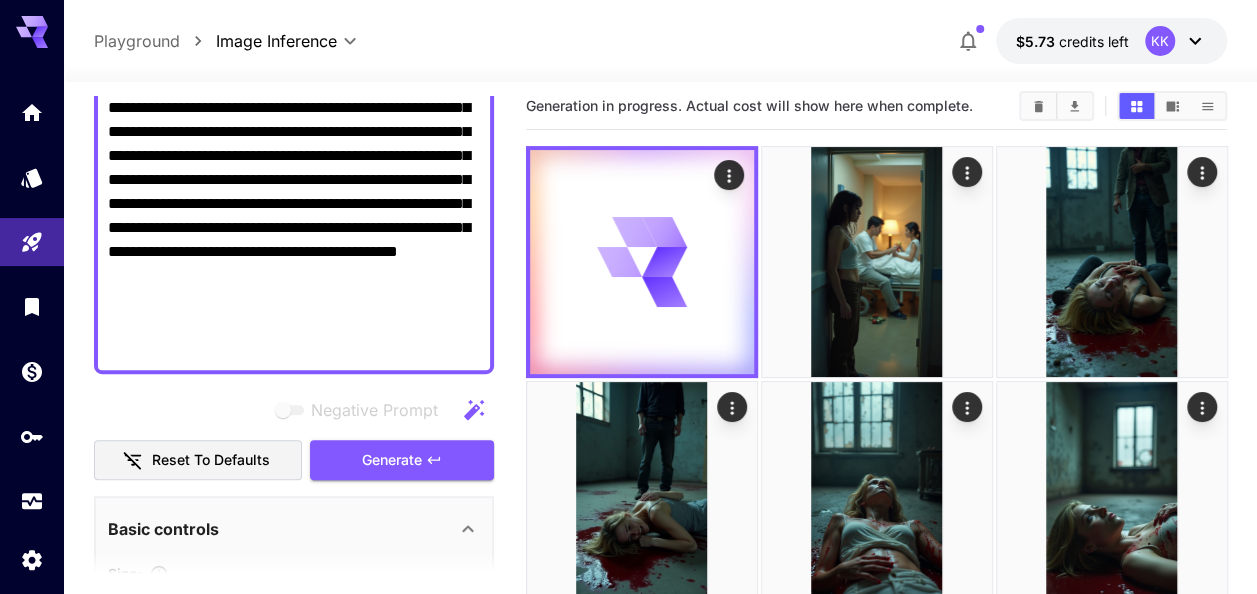 scroll, scrollTop: 330, scrollLeft: 0, axis: vertical 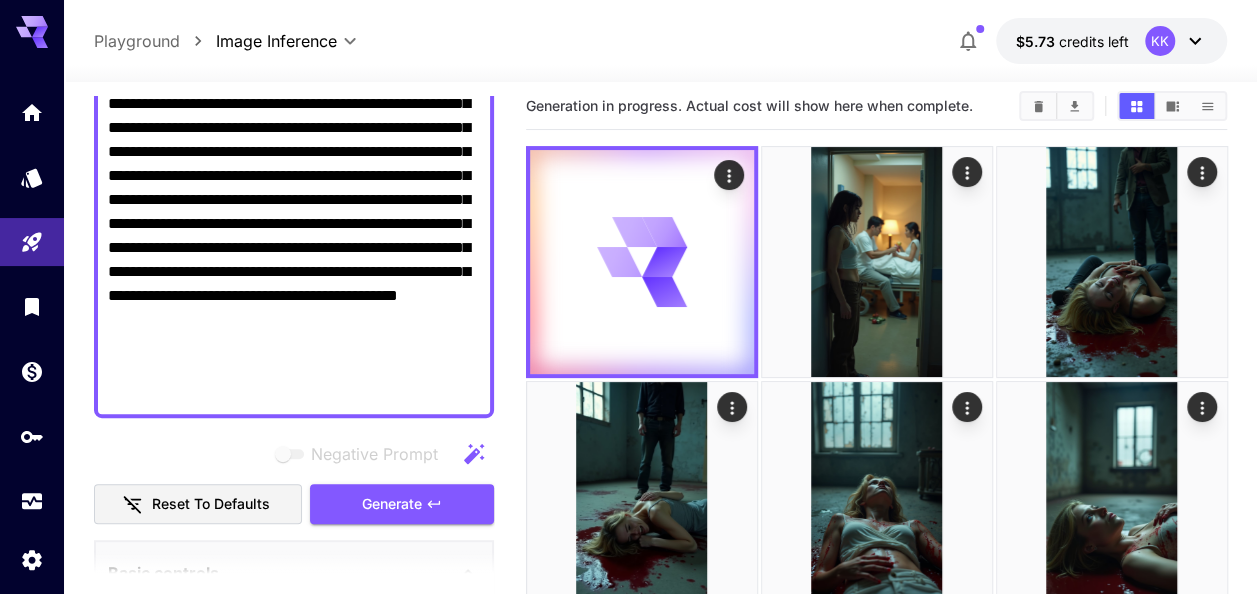 click on "**********" at bounding box center [294, 176] 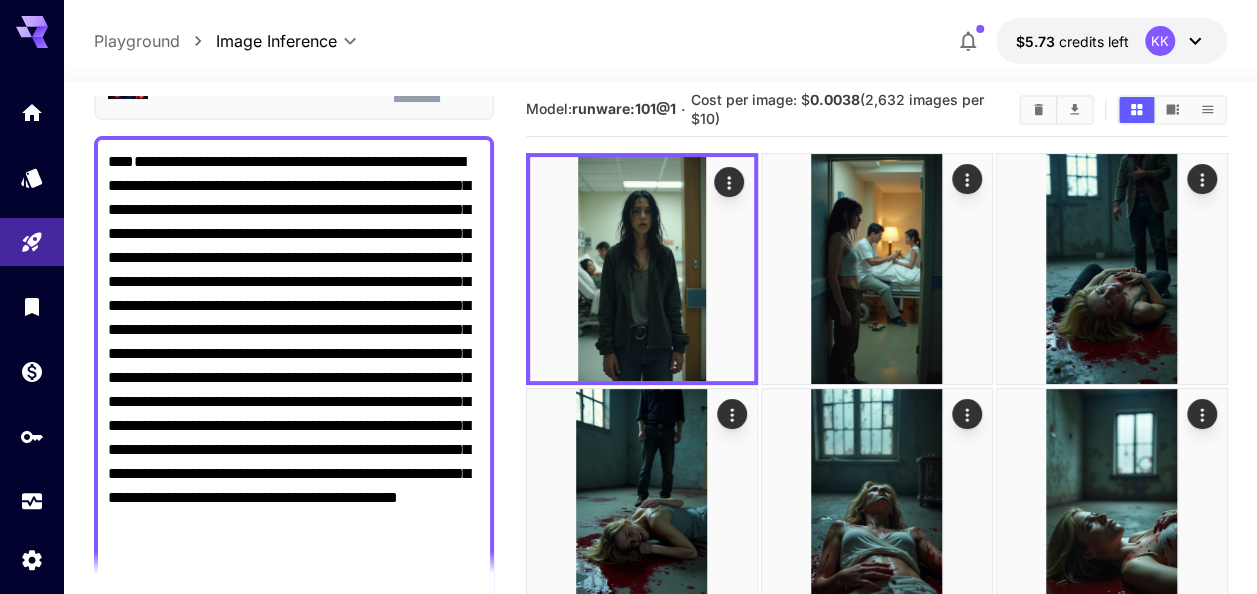 scroll, scrollTop: 0, scrollLeft: 0, axis: both 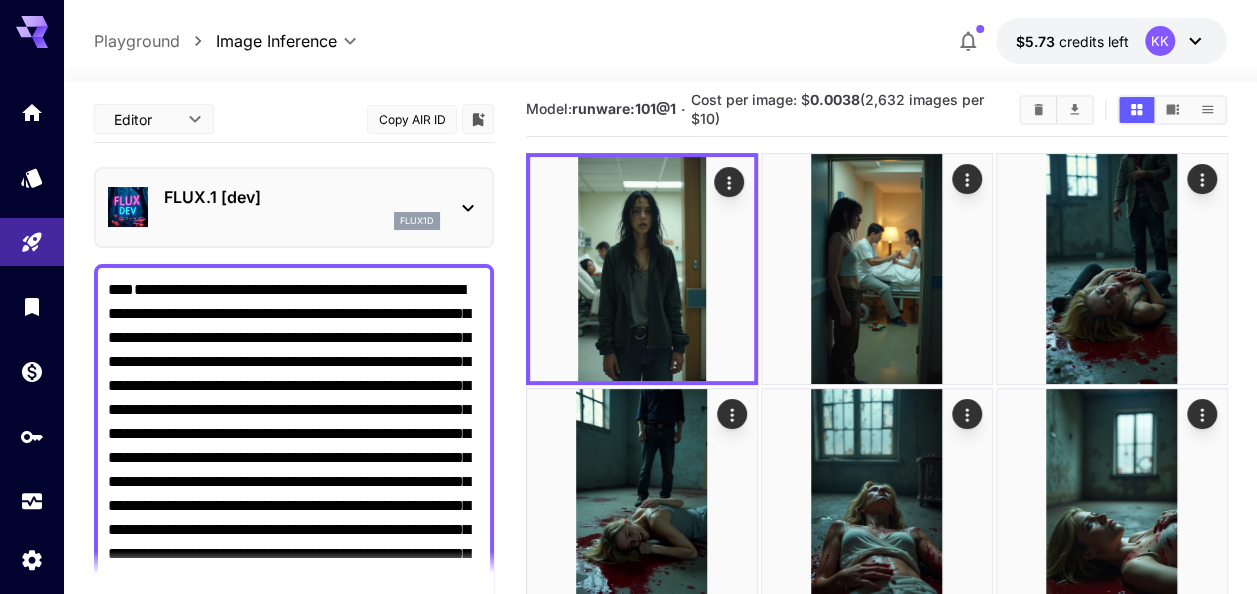 drag, startPoint x: 214, startPoint y: 387, endPoint x: 80, endPoint y: 56, distance: 357.0952 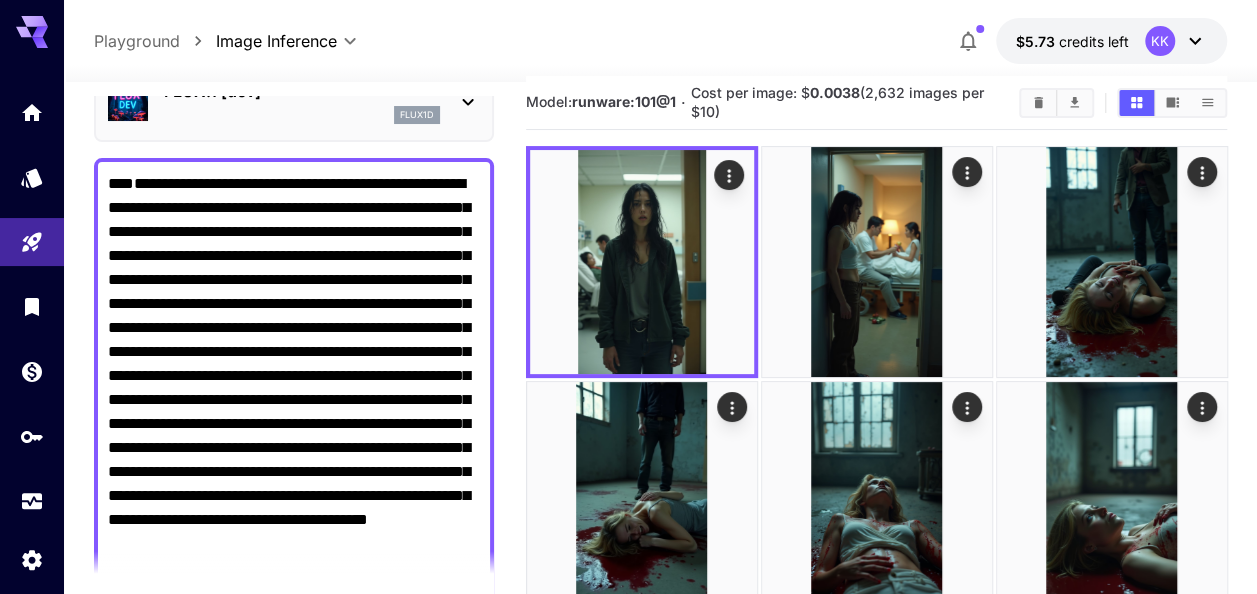 scroll, scrollTop: 406, scrollLeft: 0, axis: vertical 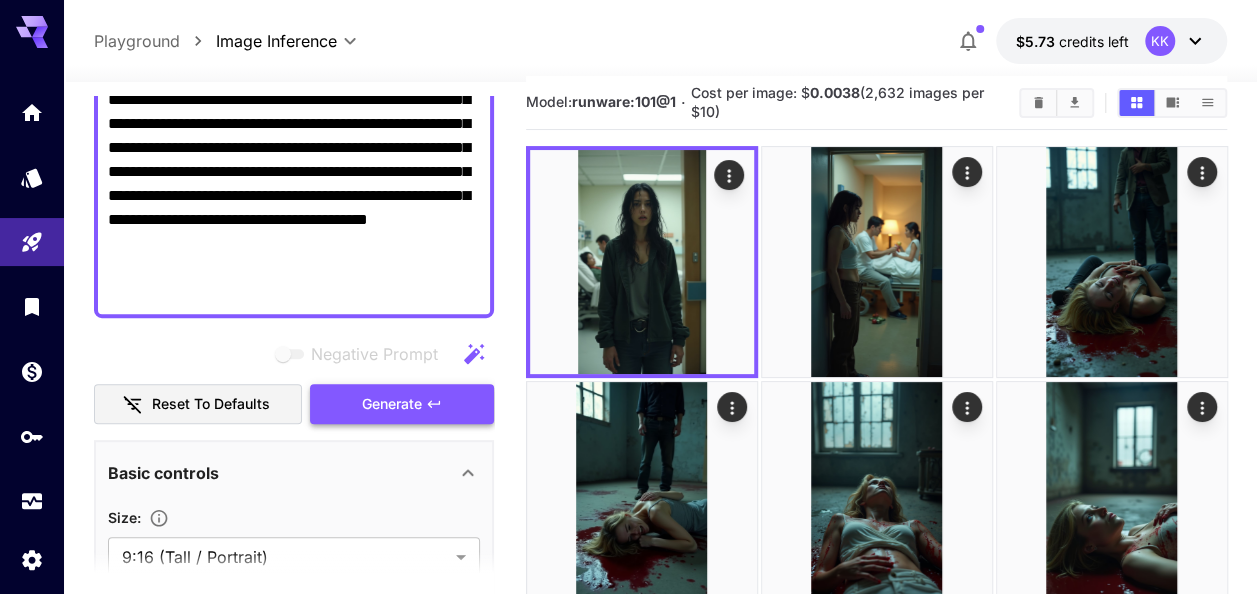 click on "Generate" at bounding box center (392, 404) 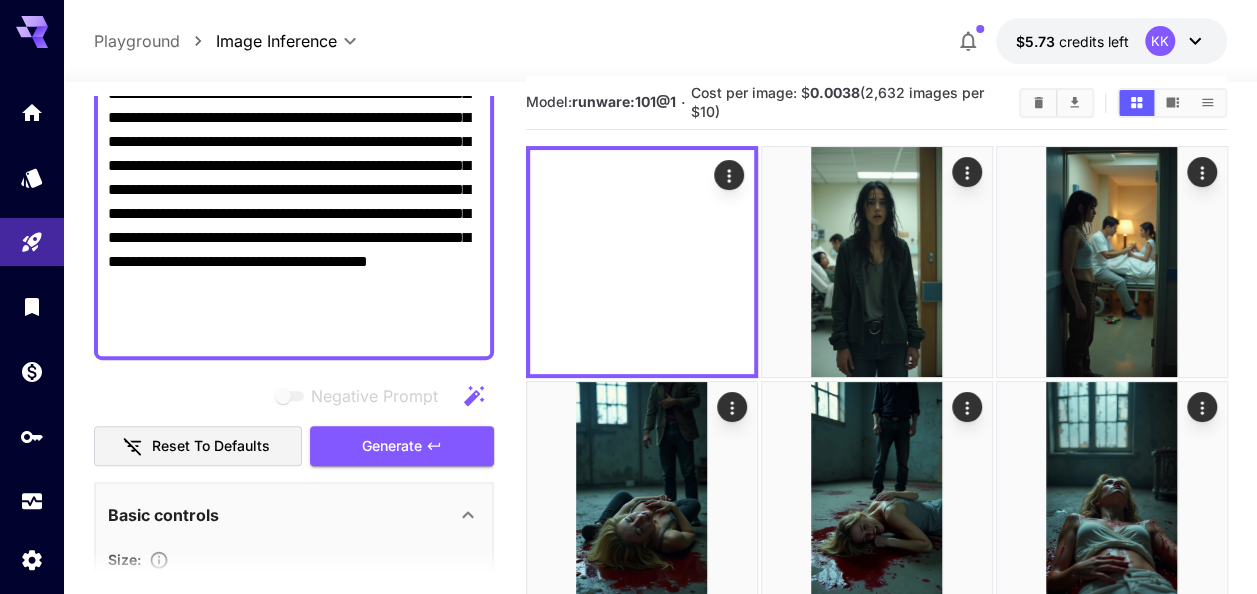 scroll, scrollTop: 206, scrollLeft: 0, axis: vertical 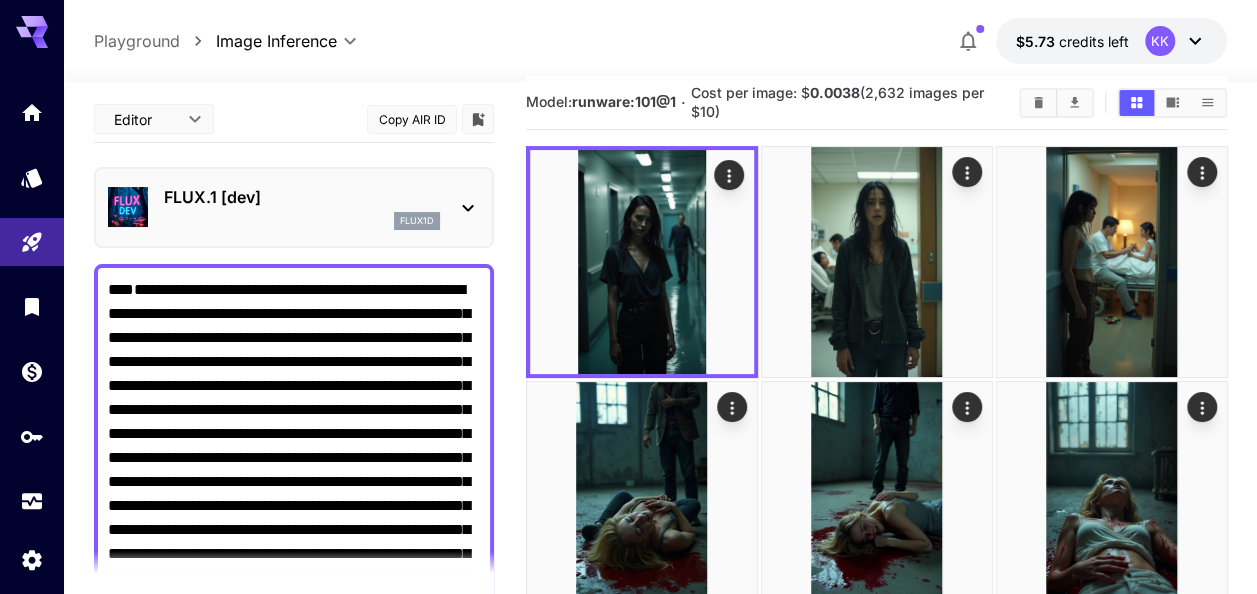 drag, startPoint x: 442, startPoint y: 494, endPoint x: 40, endPoint y: 18, distance: 623.04095 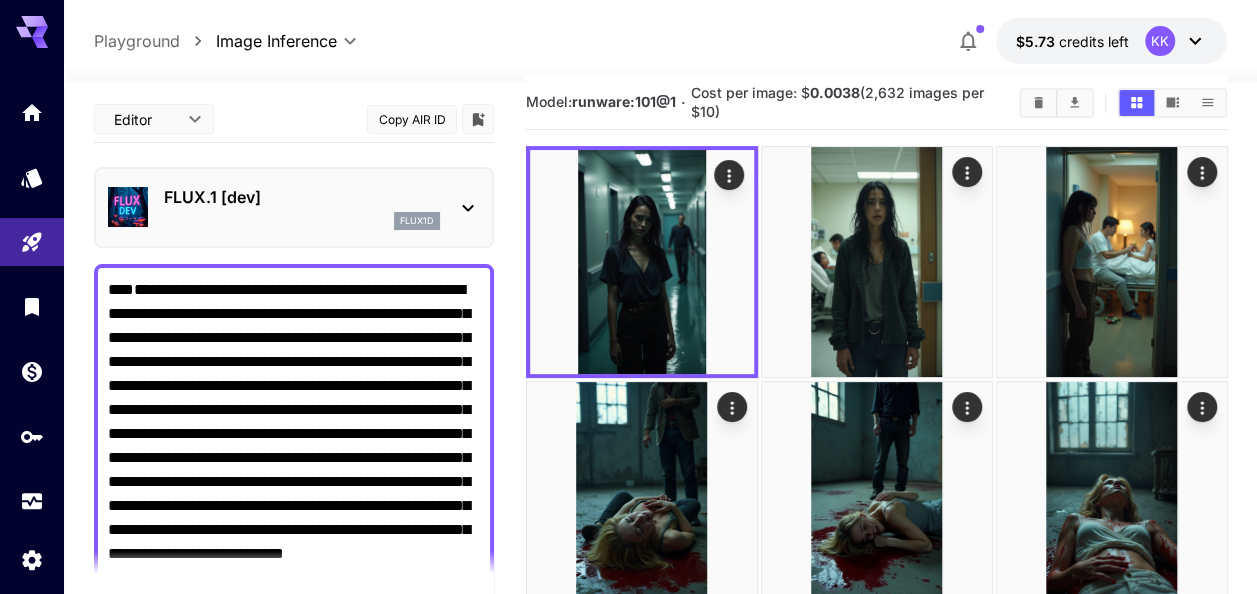 scroll, scrollTop: 28, scrollLeft: 0, axis: vertical 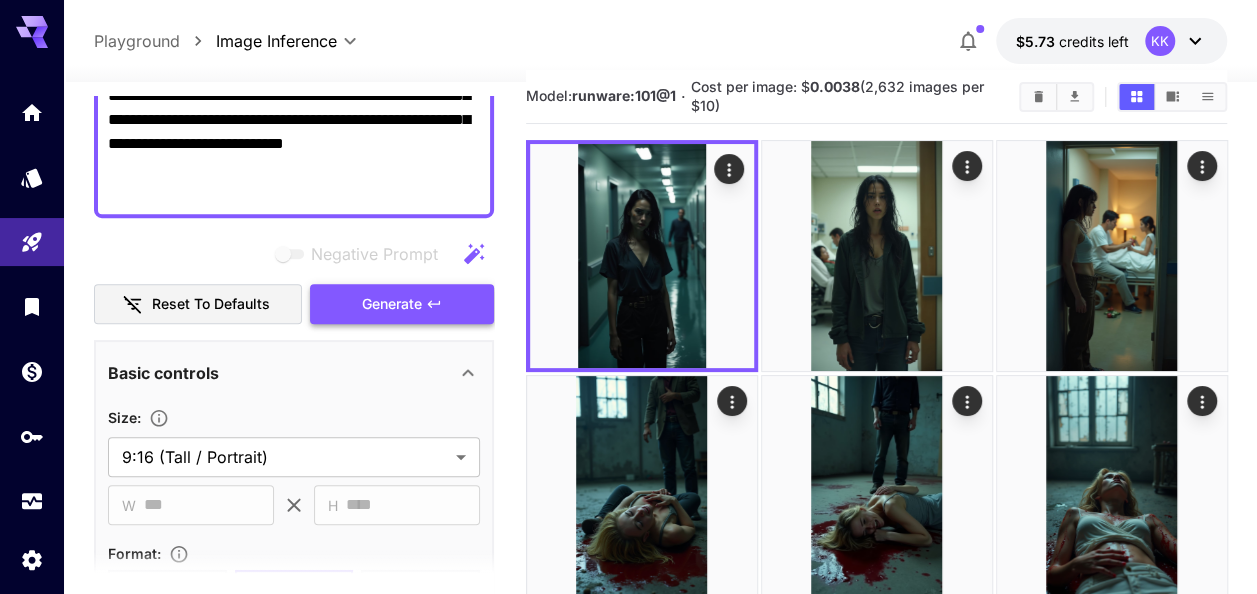 click on "Generate" at bounding box center [392, 304] 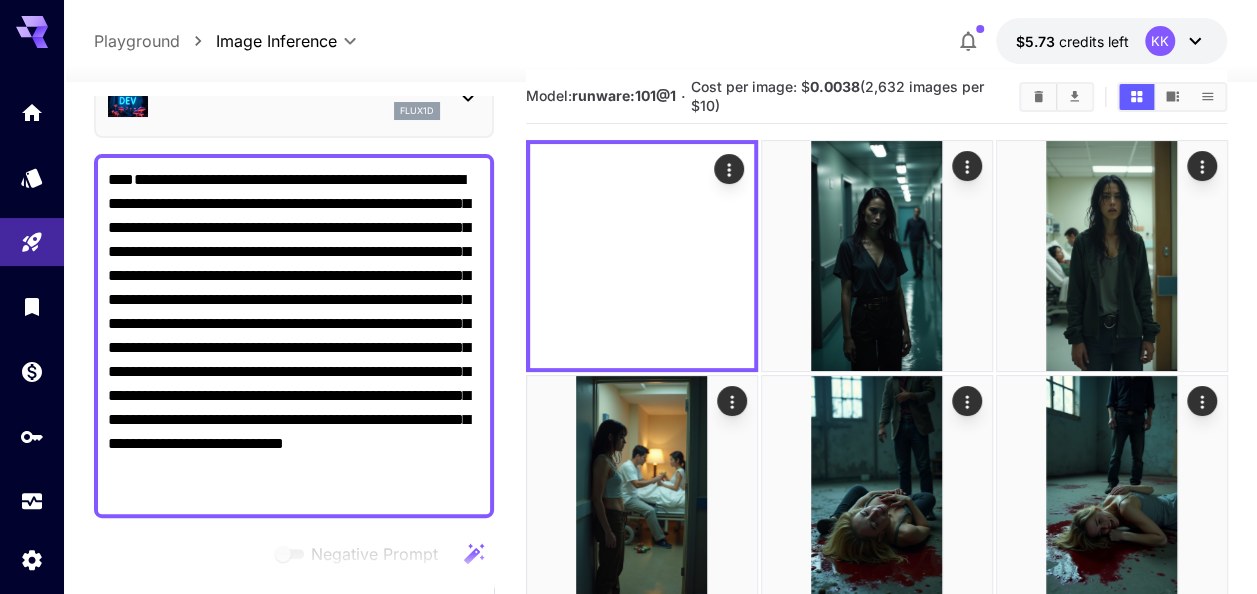 scroll, scrollTop: 10, scrollLeft: 0, axis: vertical 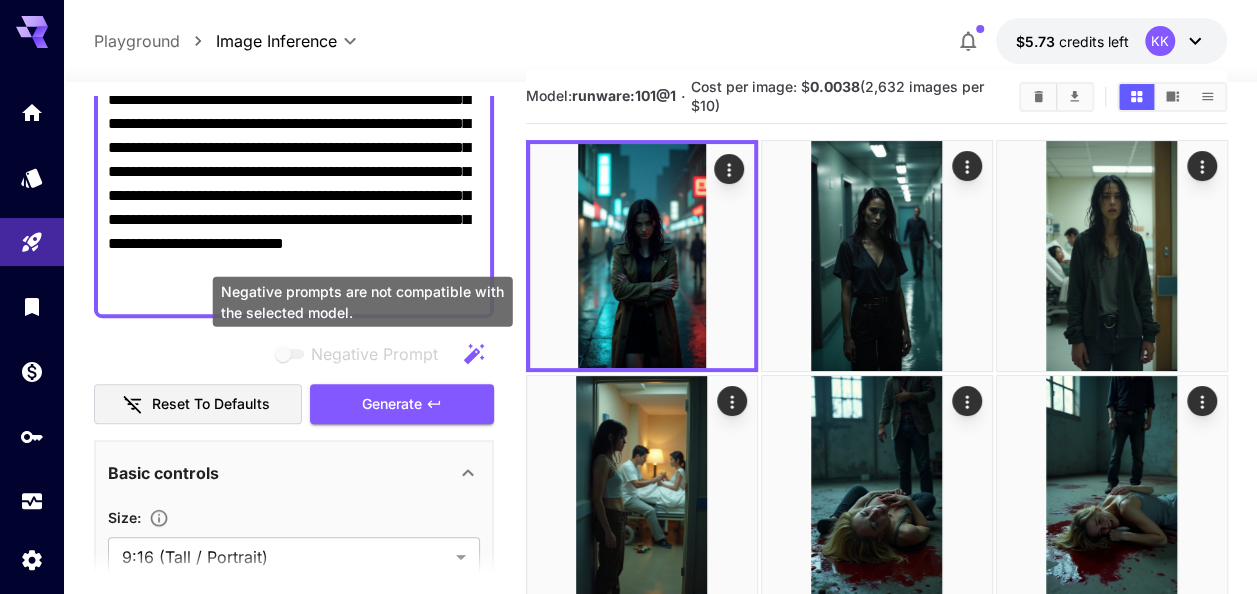 drag, startPoint x: 107, startPoint y: 279, endPoint x: 464, endPoint y: 292, distance: 357.2366 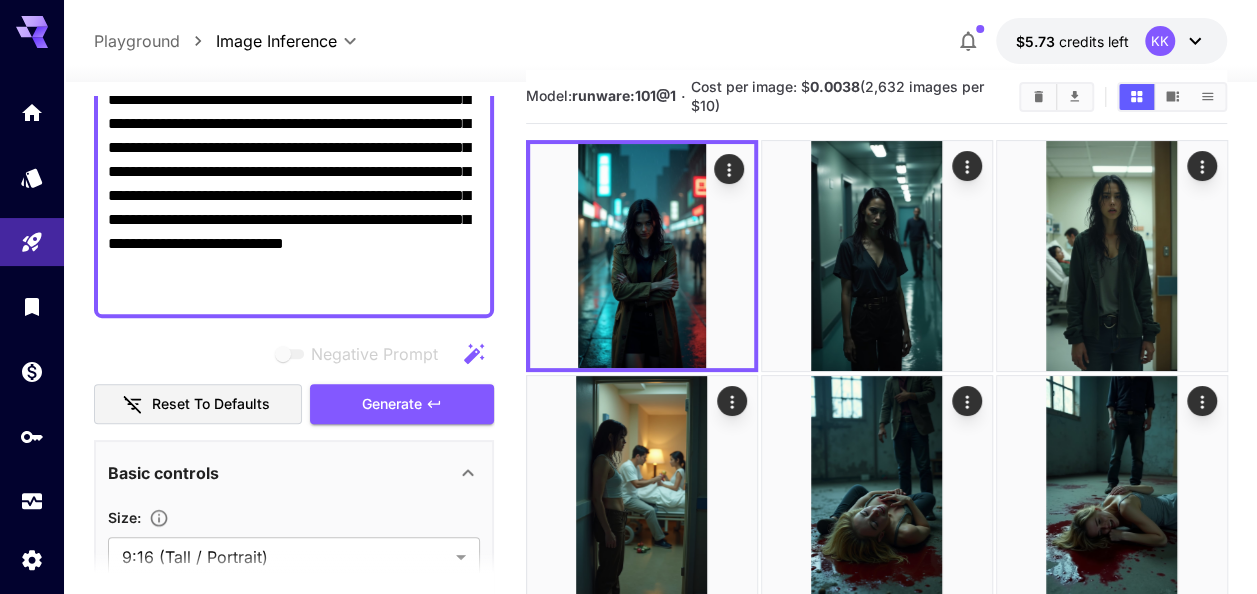 click on "**********" at bounding box center (294, 136) 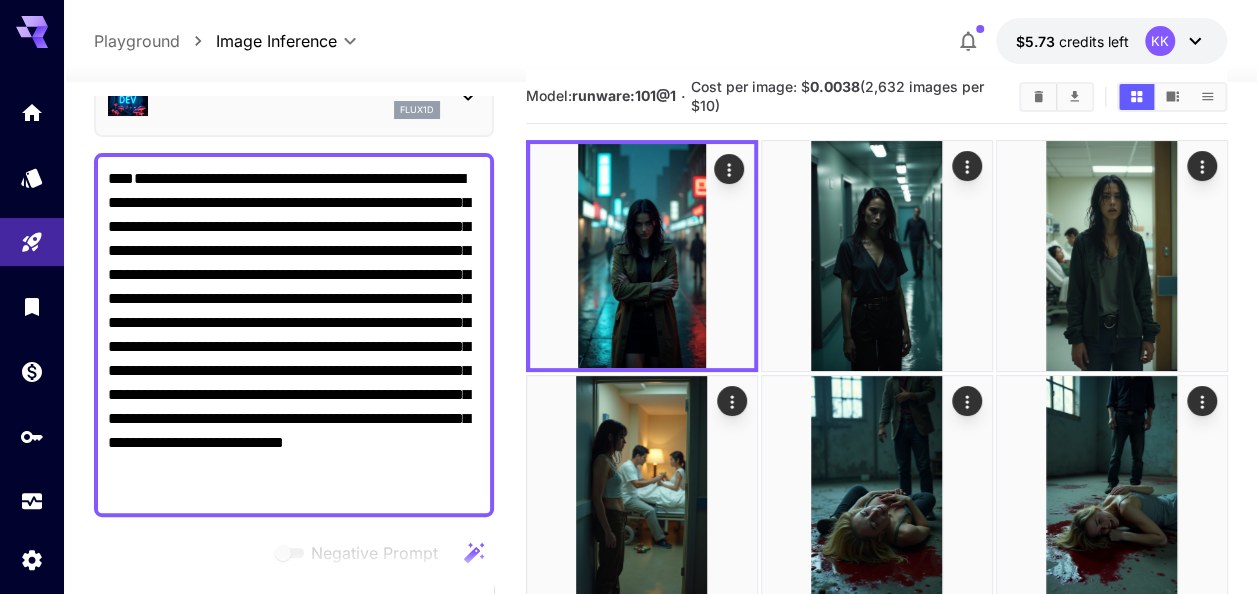 scroll, scrollTop: 0, scrollLeft: 0, axis: both 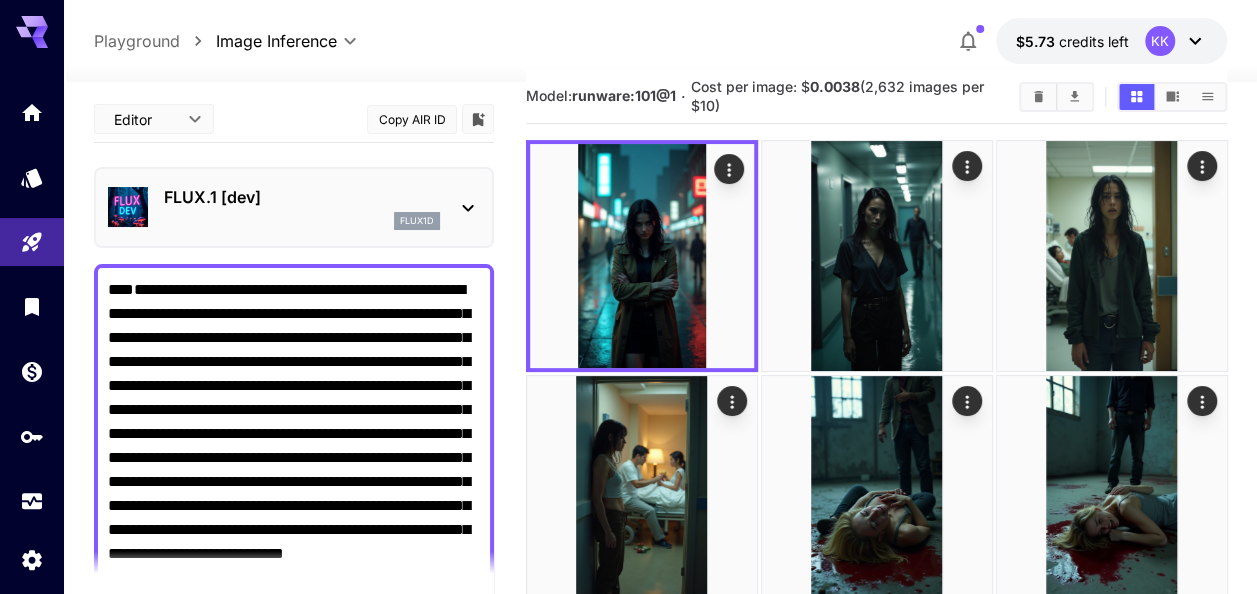 drag, startPoint x: 462, startPoint y: 295, endPoint x: 85, endPoint y: 61, distance: 443.71725 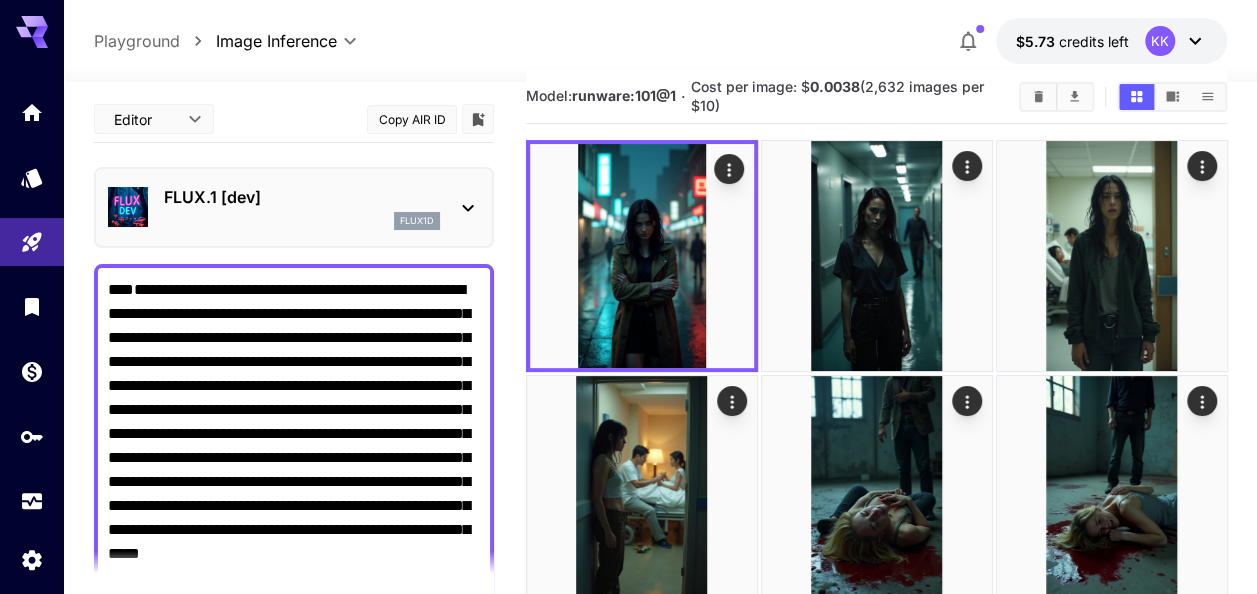 scroll, scrollTop: 35, scrollLeft: 0, axis: vertical 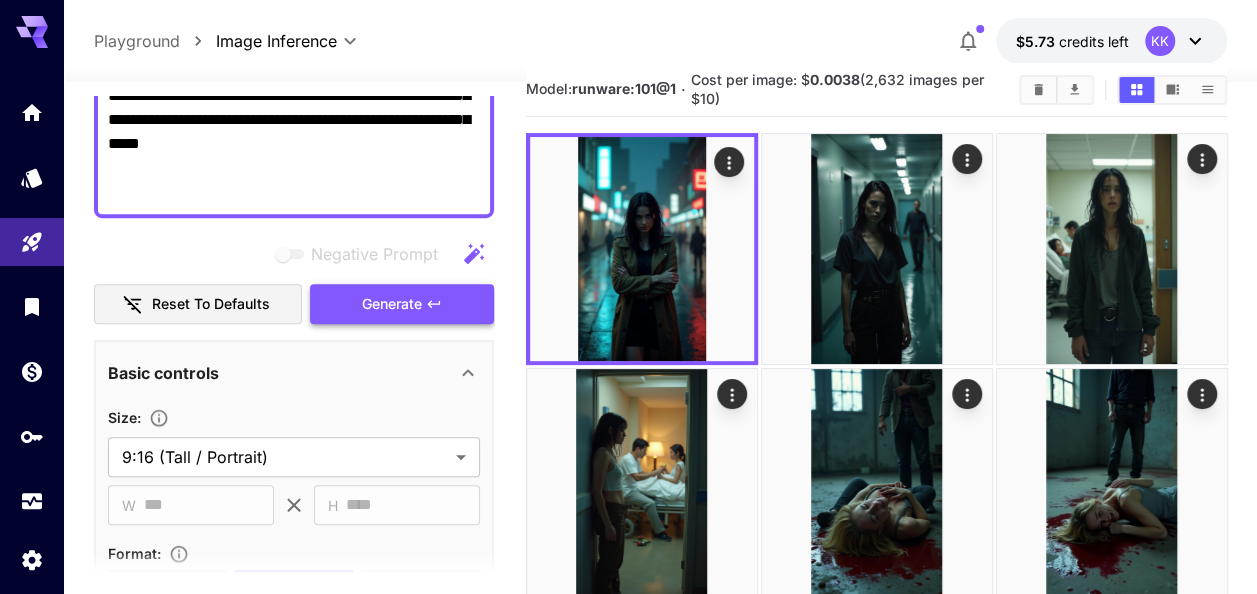 type on "**********" 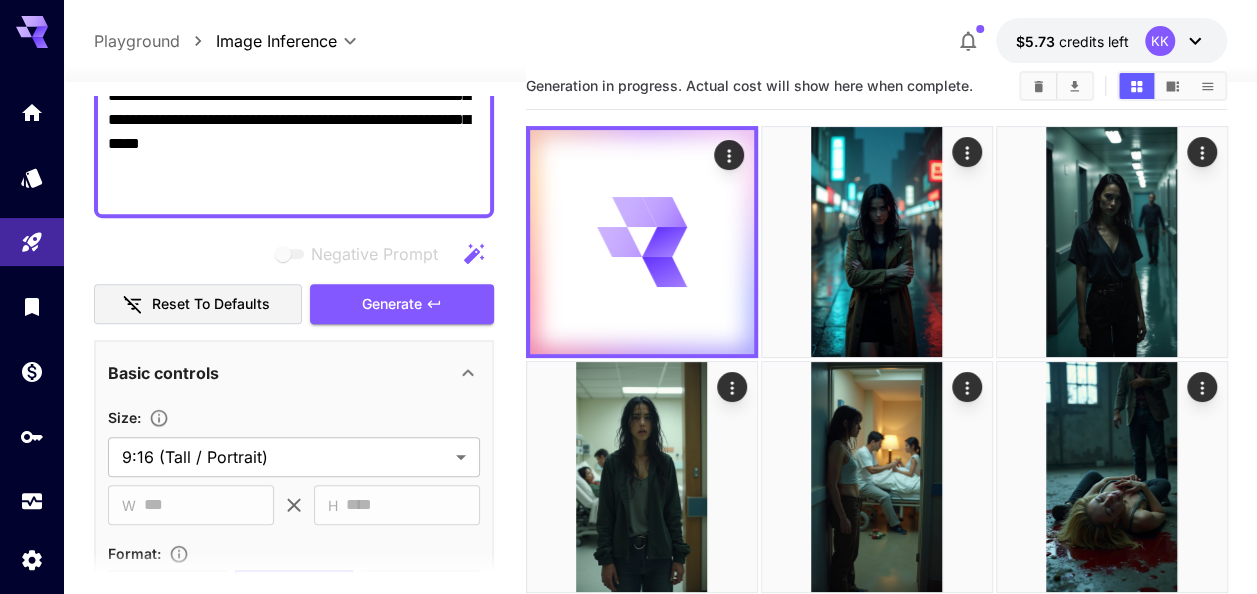 scroll, scrollTop: 135, scrollLeft: 0, axis: vertical 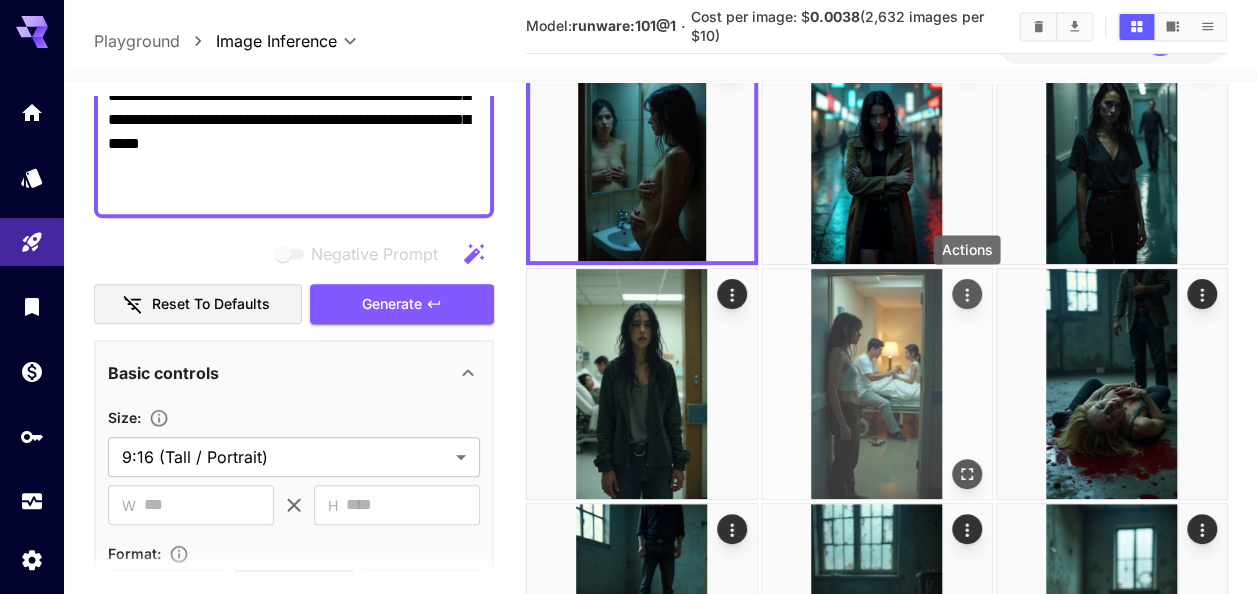 click 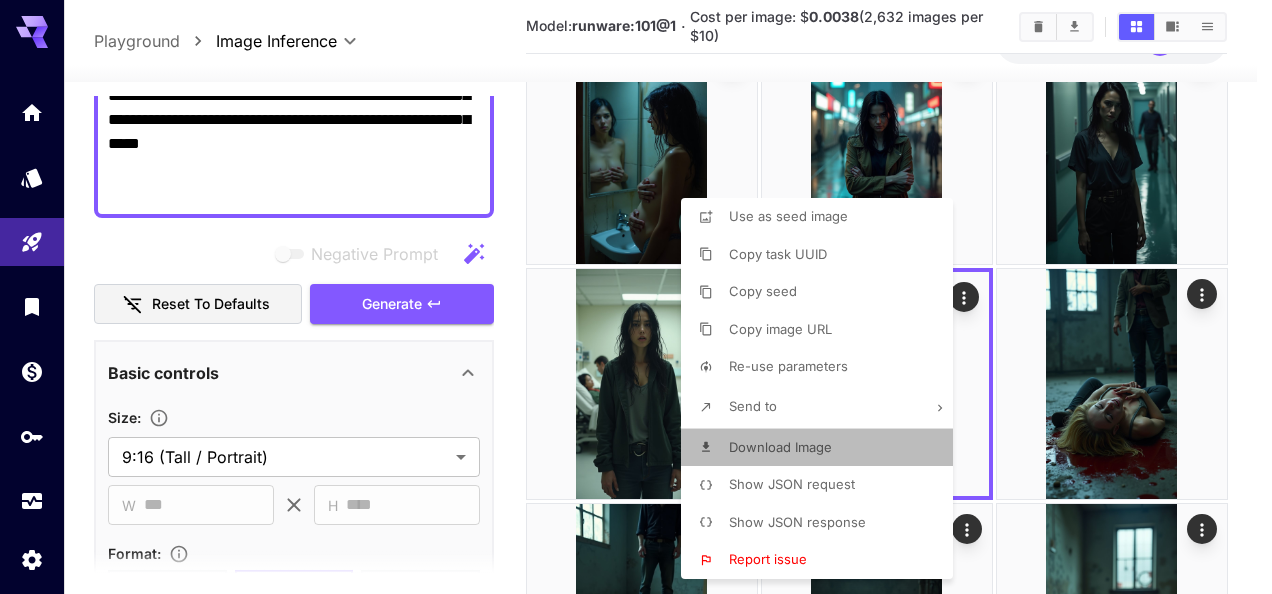 click on "Download Image" at bounding box center [780, 447] 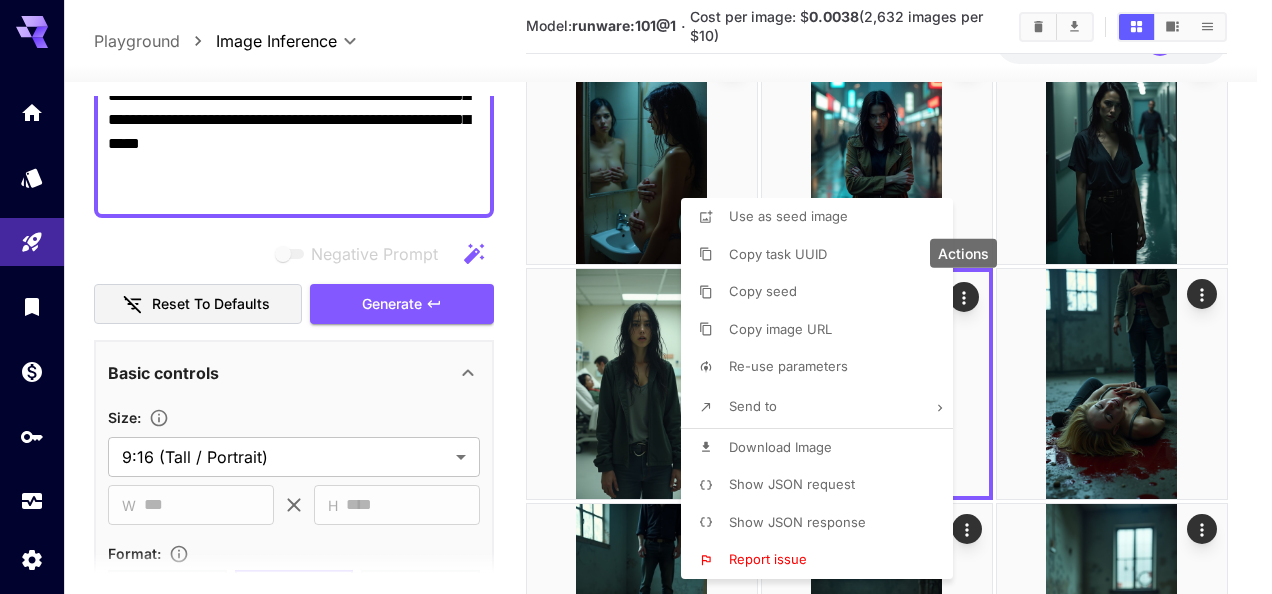 click on "**********" at bounding box center (636, 4087) 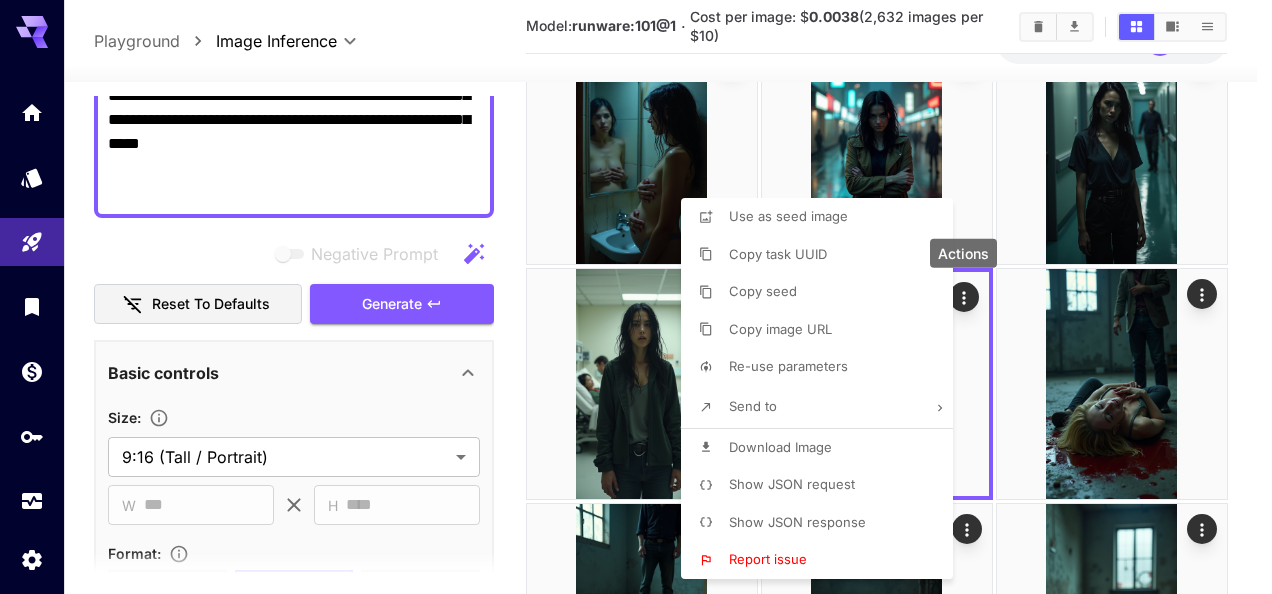 click at bounding box center (636, 297) 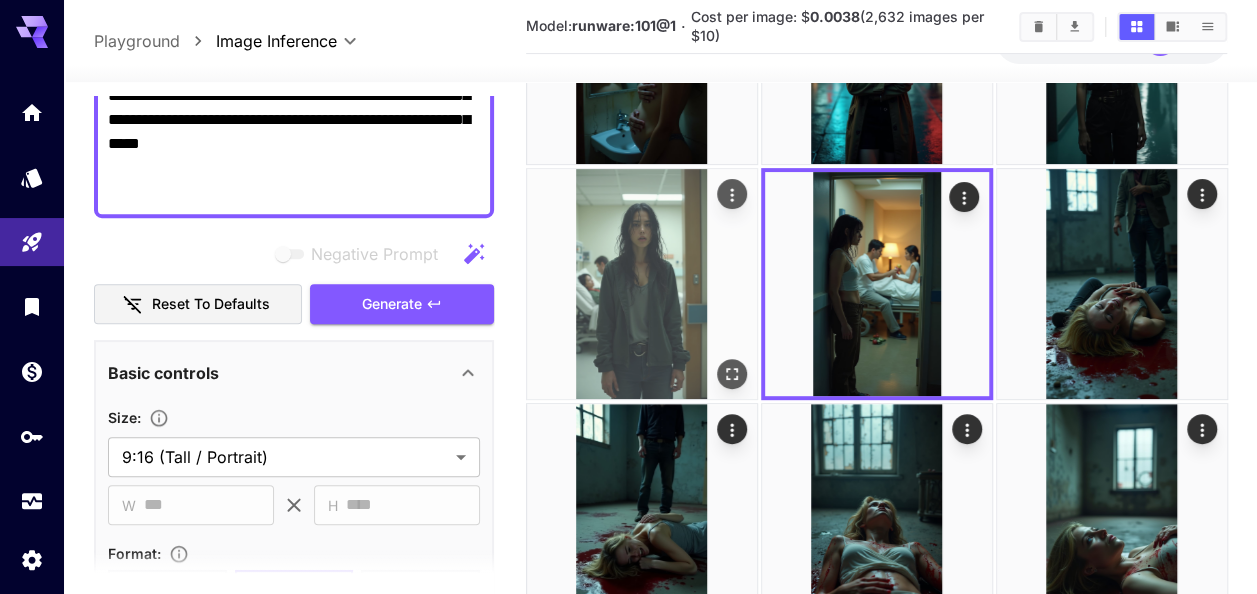 scroll, scrollTop: 135, scrollLeft: 0, axis: vertical 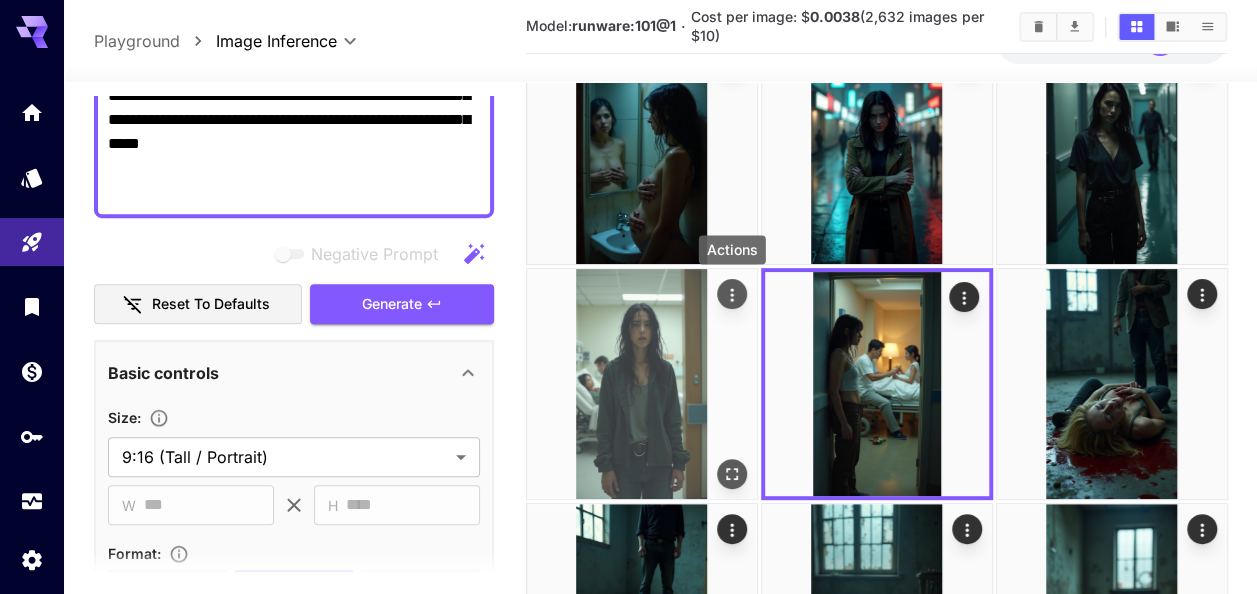 click 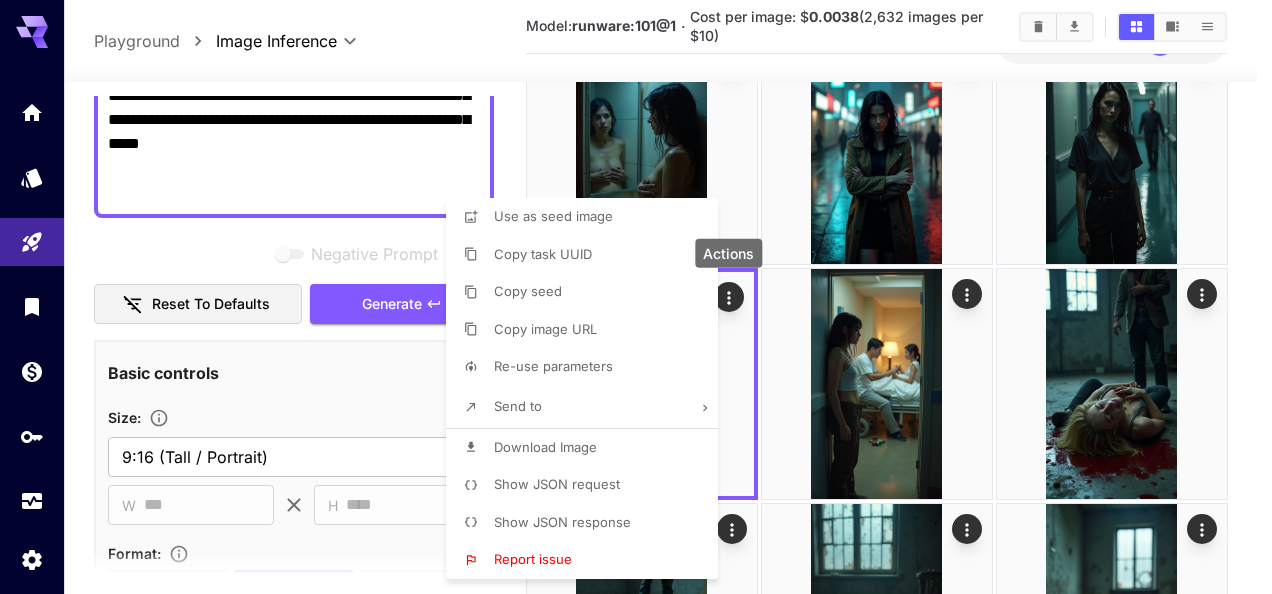 click on "Download Image" at bounding box center [545, 448] 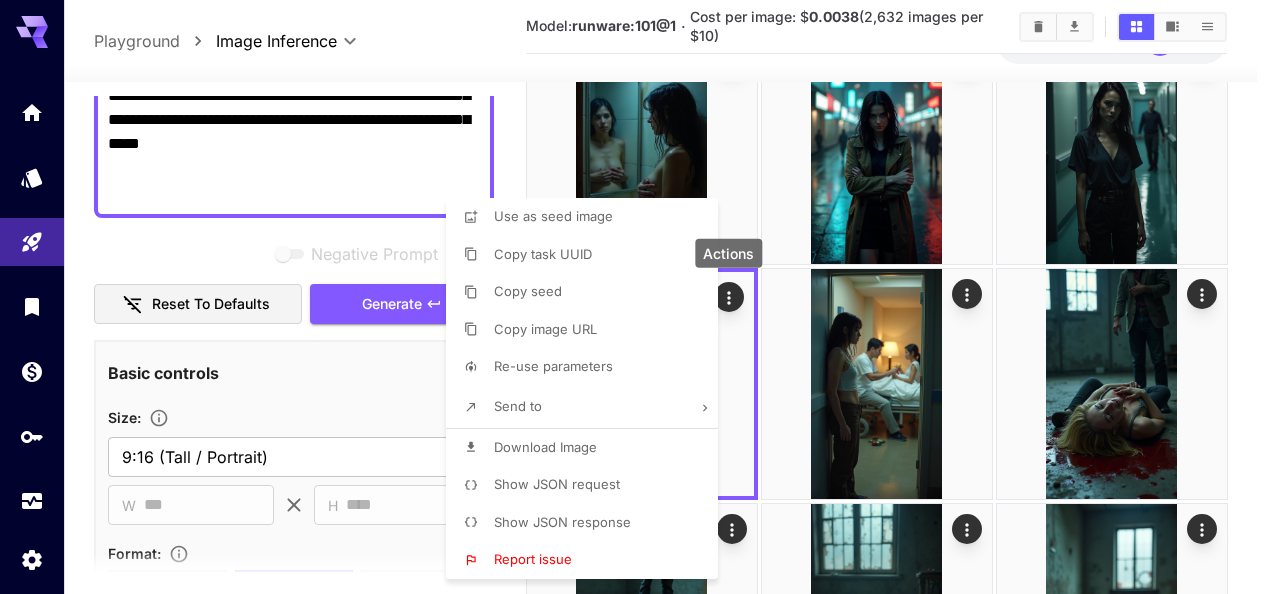 click at bounding box center (636, 297) 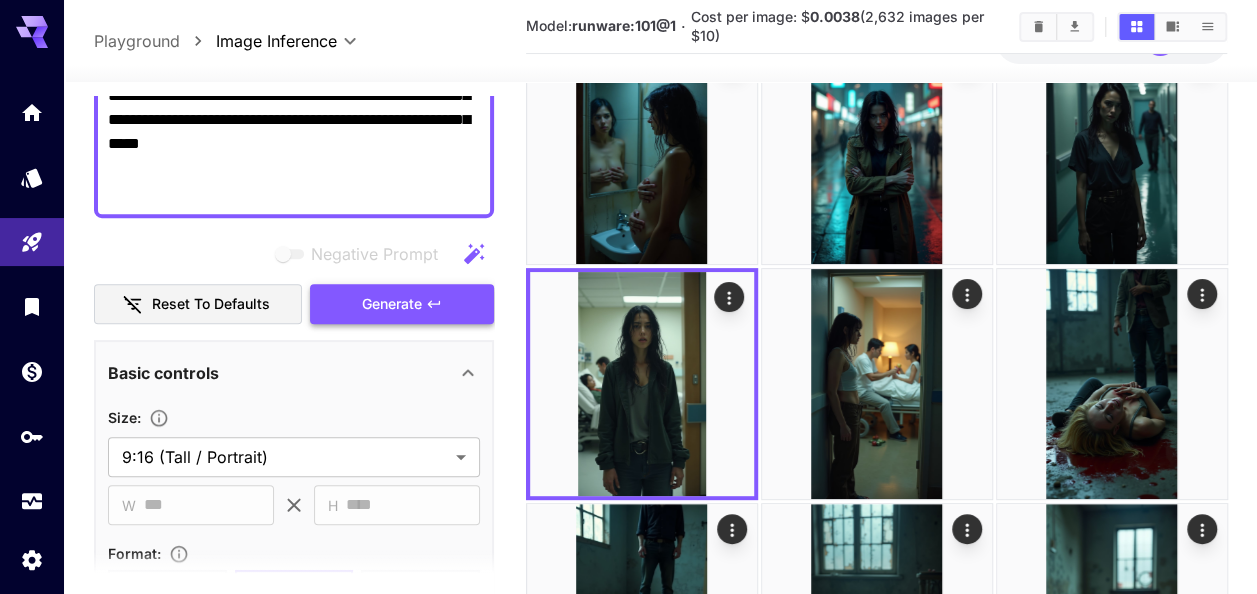 click 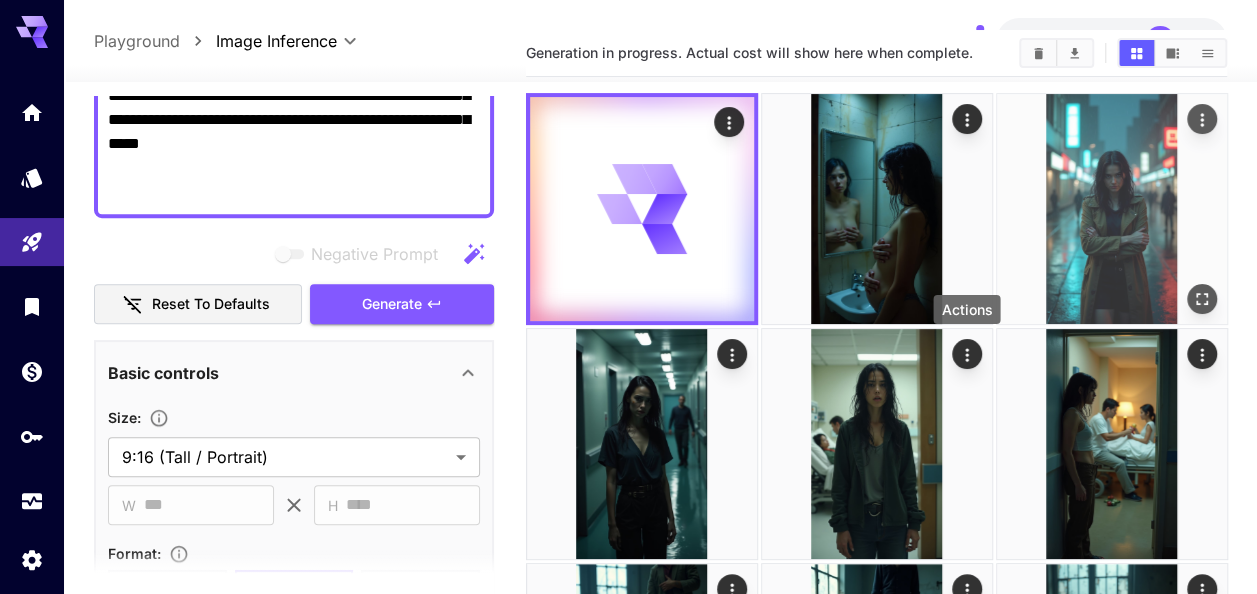 scroll, scrollTop: 0, scrollLeft: 0, axis: both 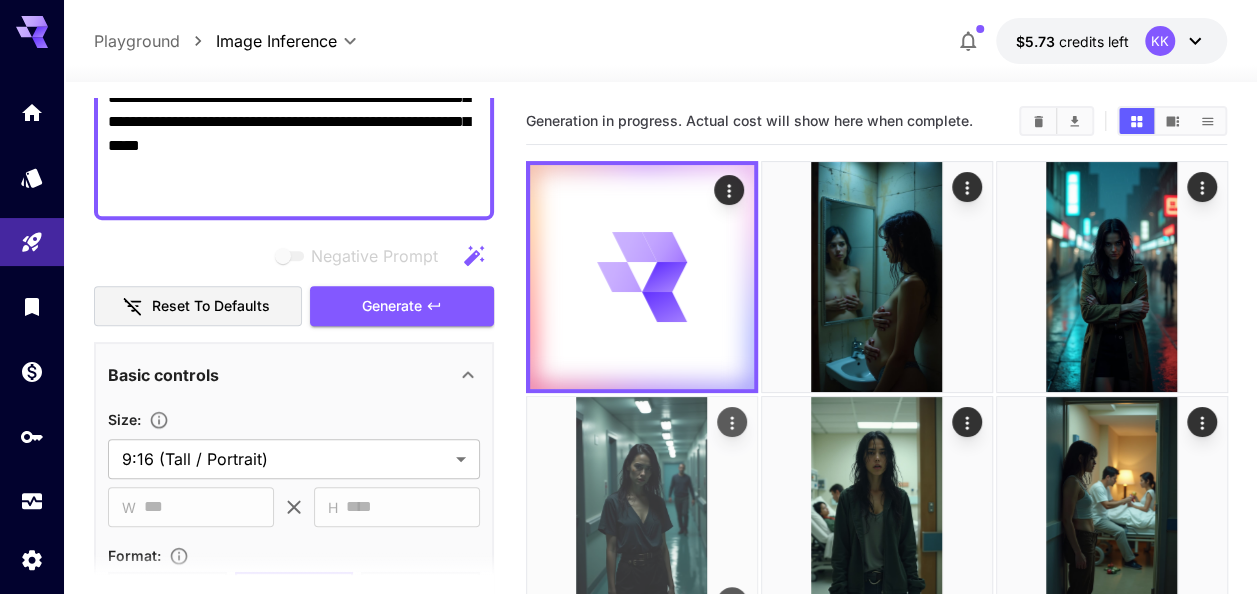 click 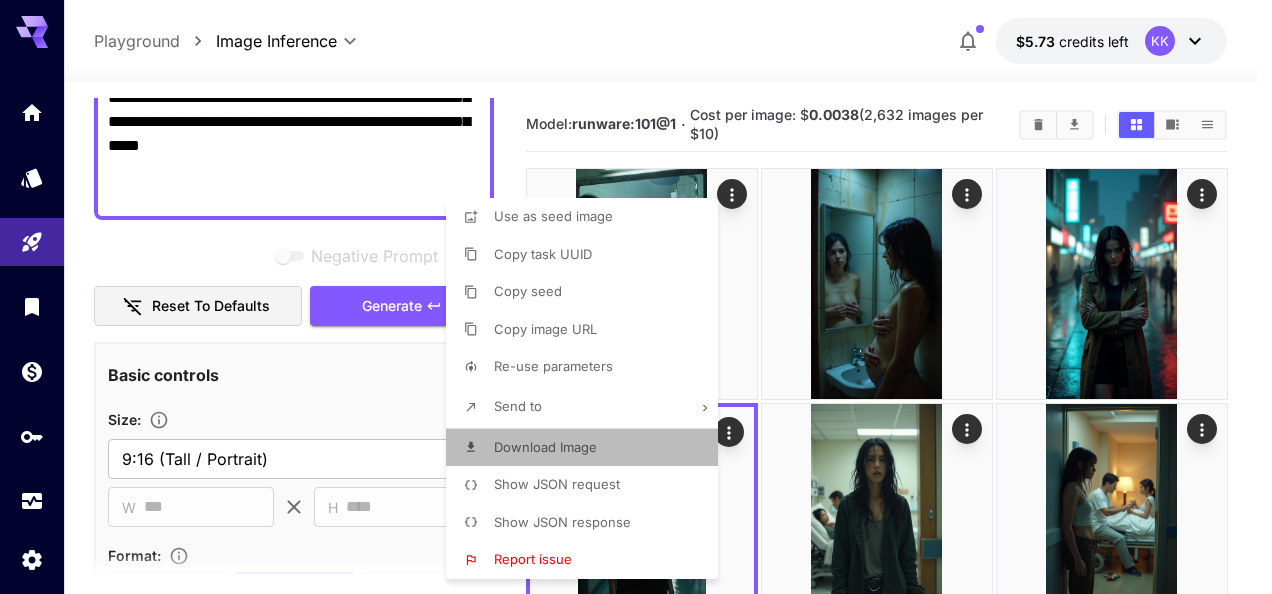 click on "Download Image" at bounding box center (545, 447) 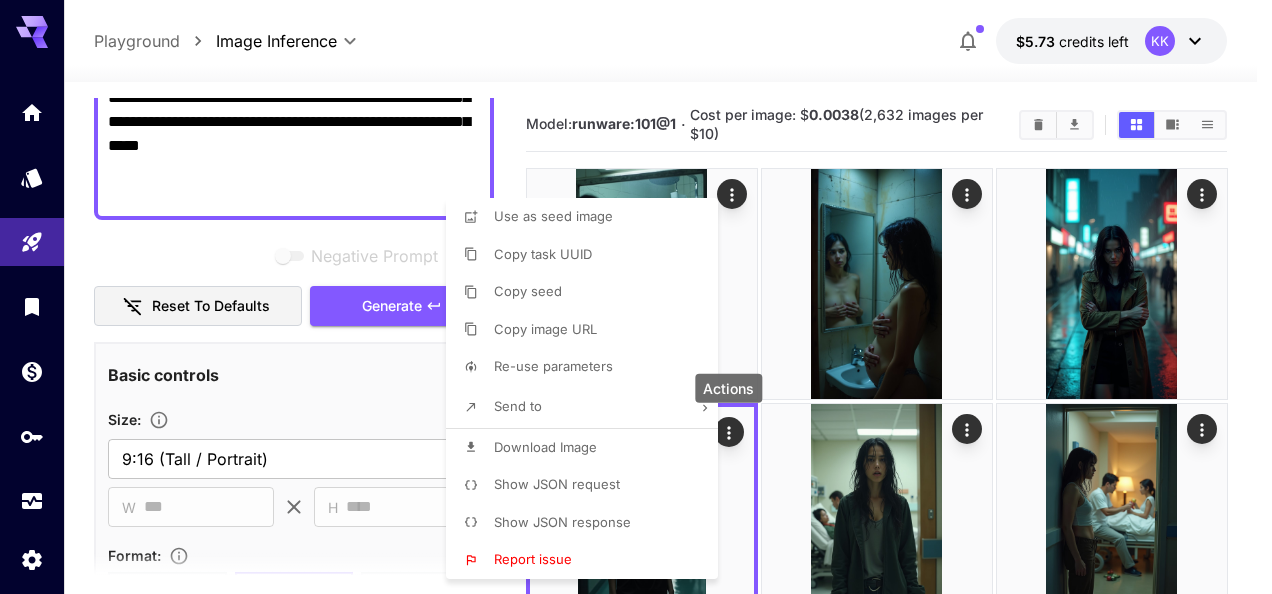 drag, startPoint x: 1253, startPoint y: 362, endPoint x: 1238, endPoint y: 358, distance: 15.524175 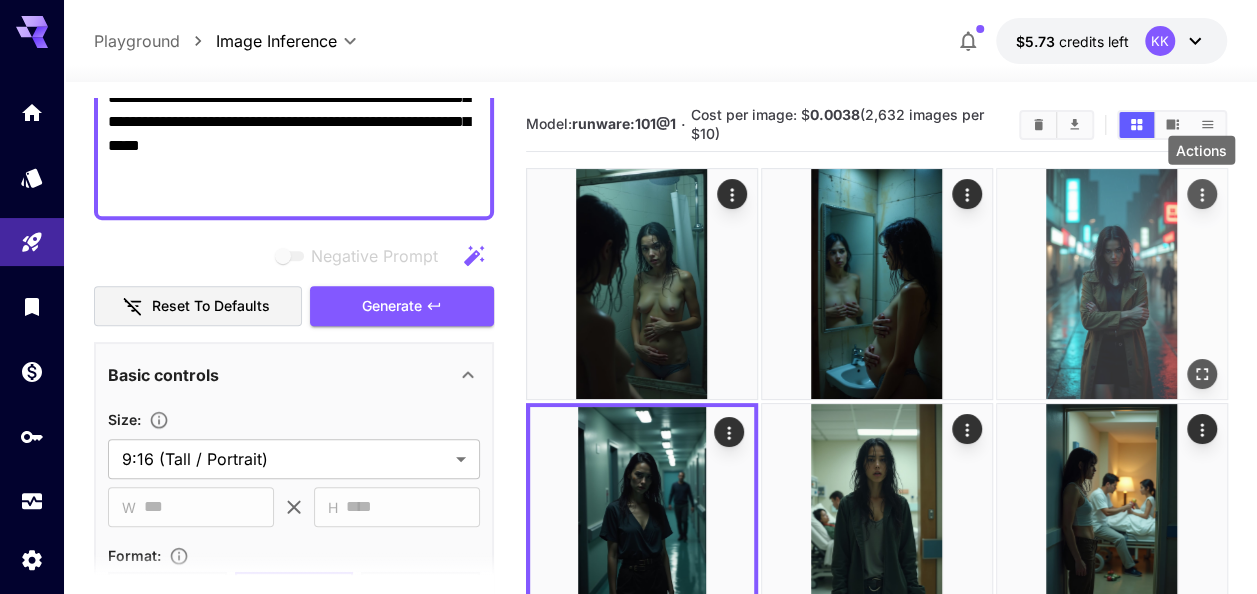 click at bounding box center (1201, 194) 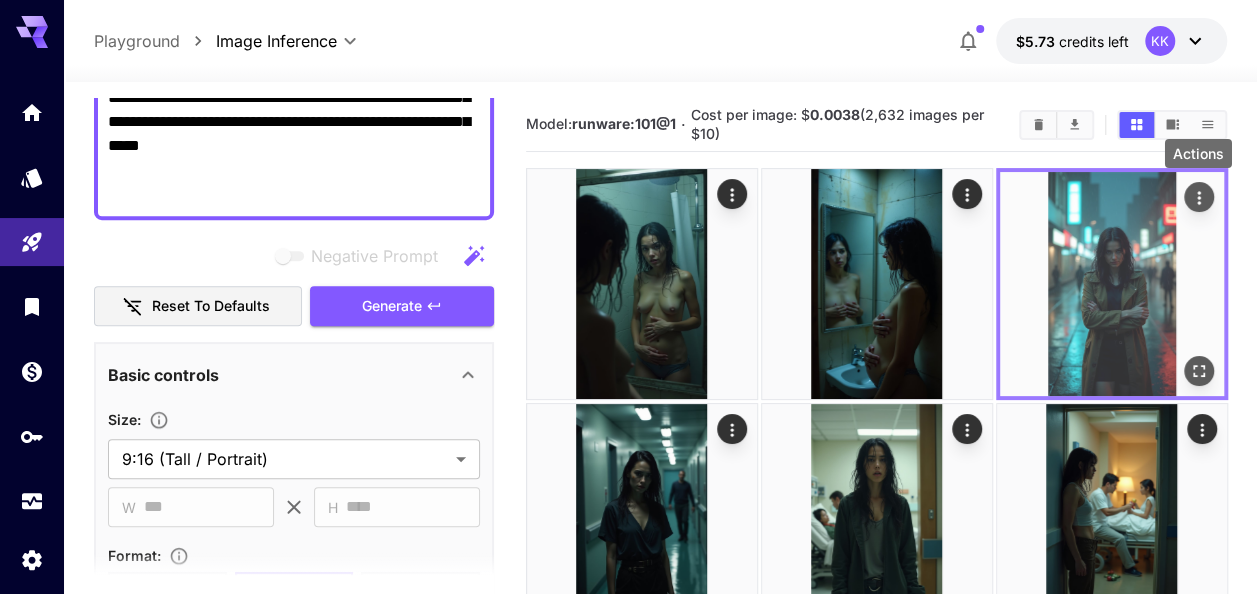 click 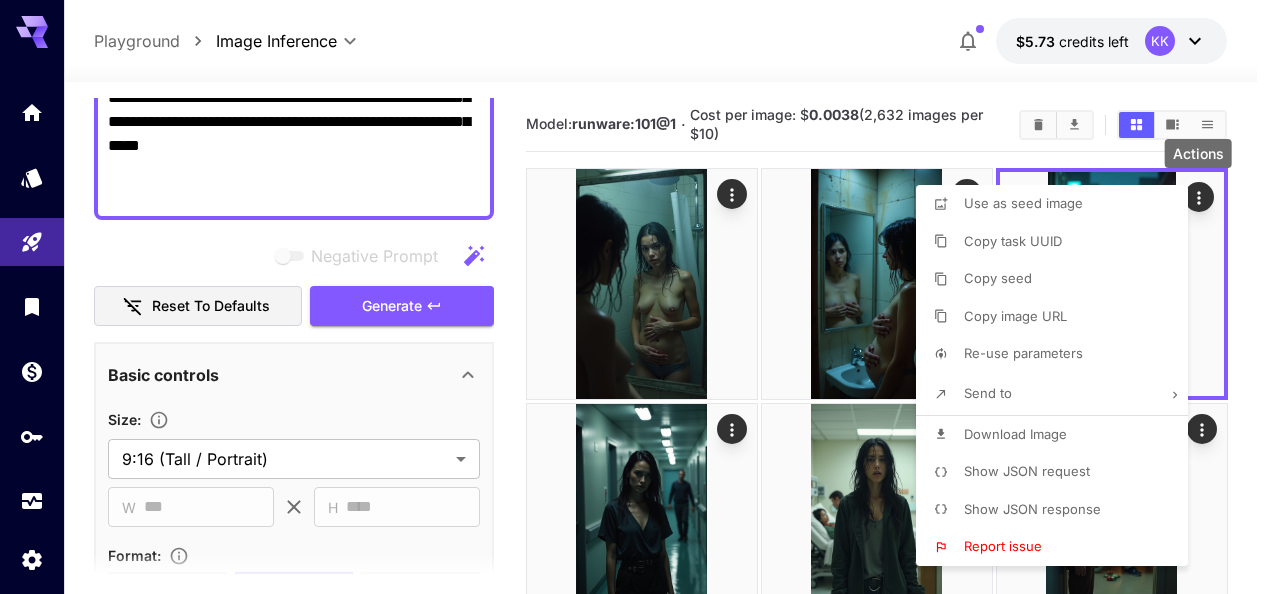 click on "Download Image" at bounding box center [1015, 434] 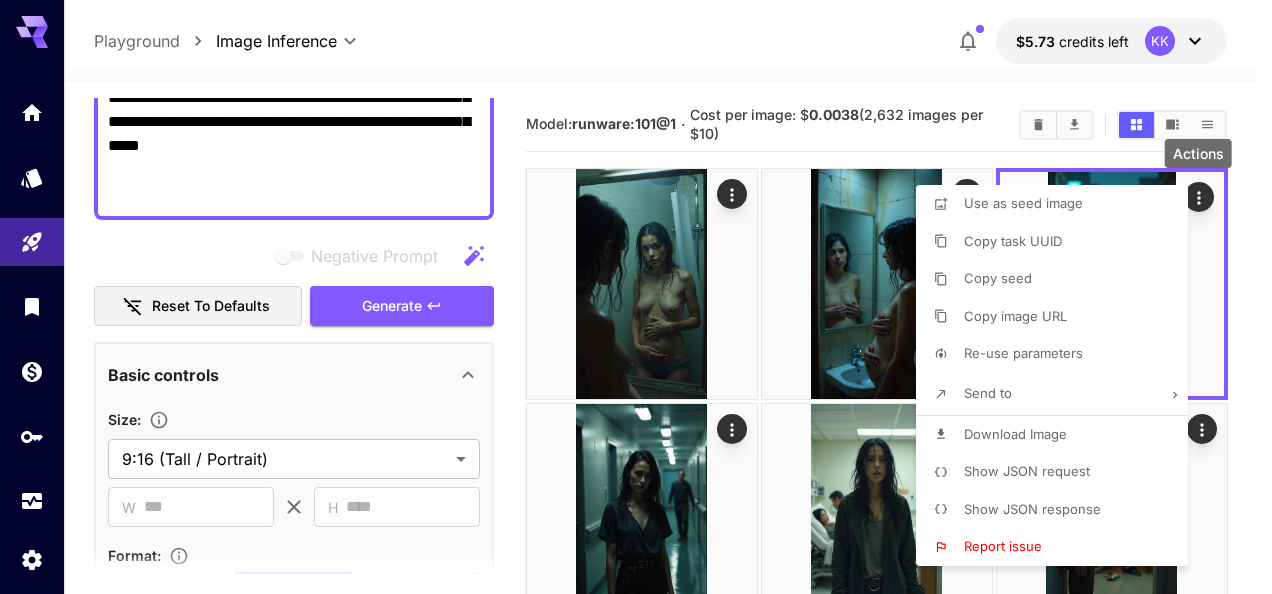 click at bounding box center [636, 297] 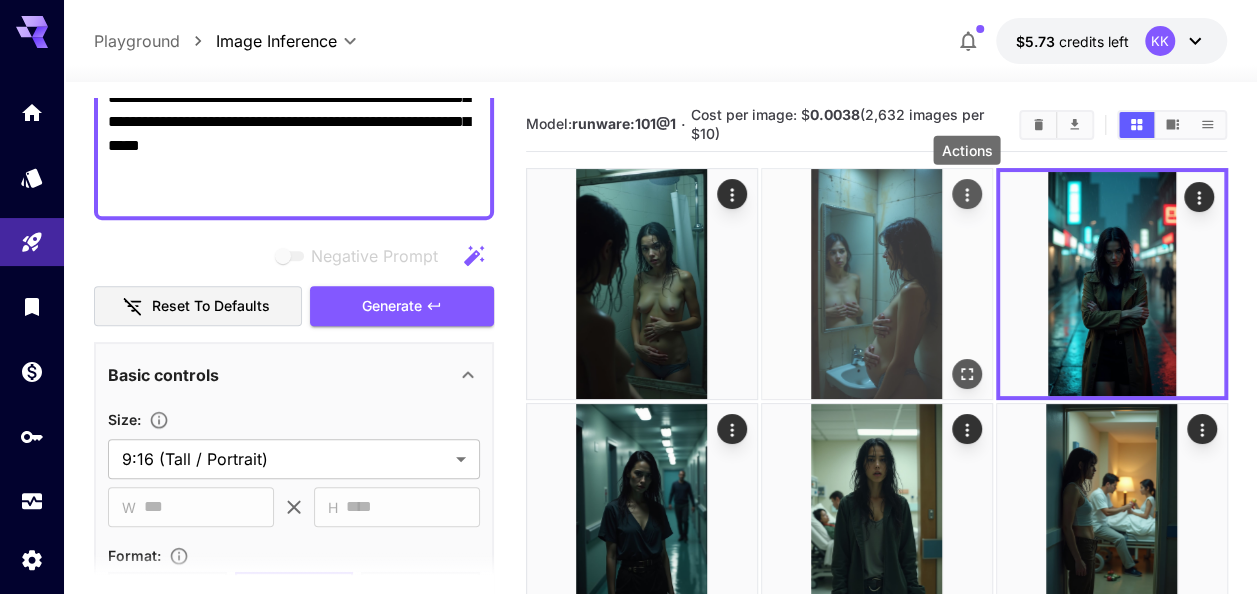 click 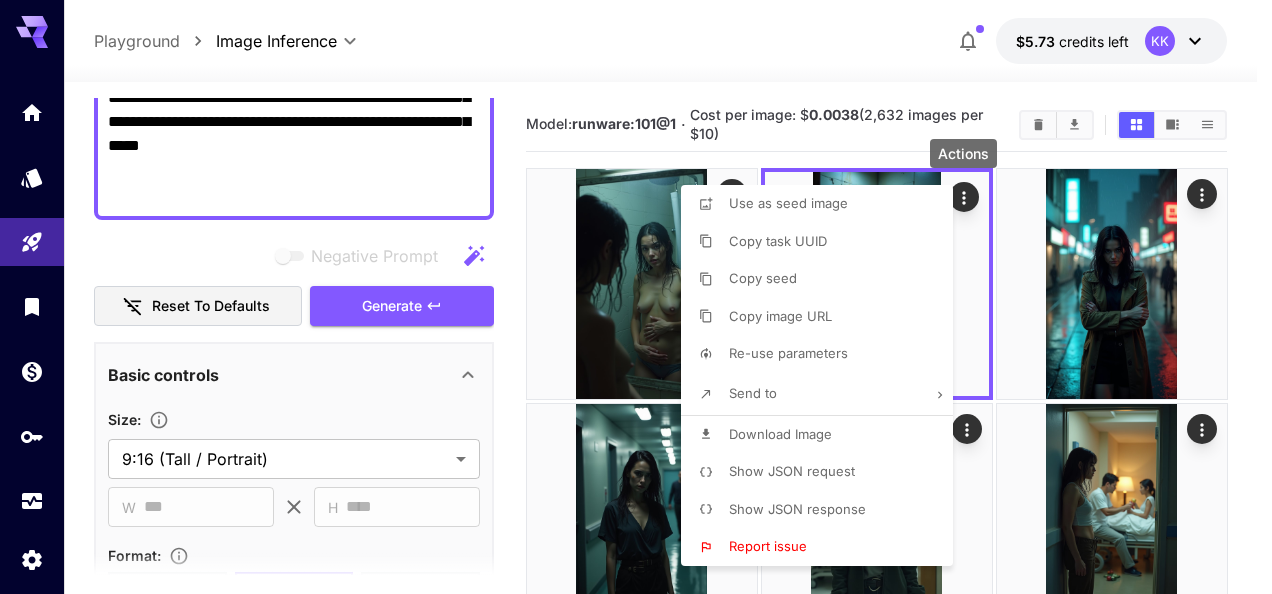 click at bounding box center [636, 297] 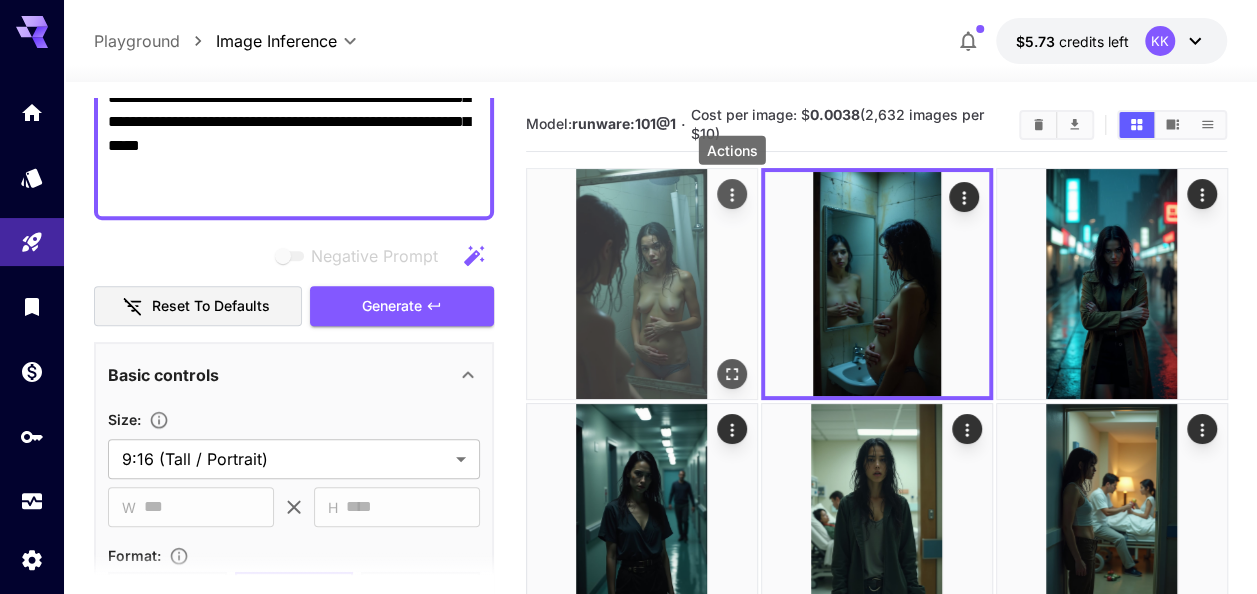 click 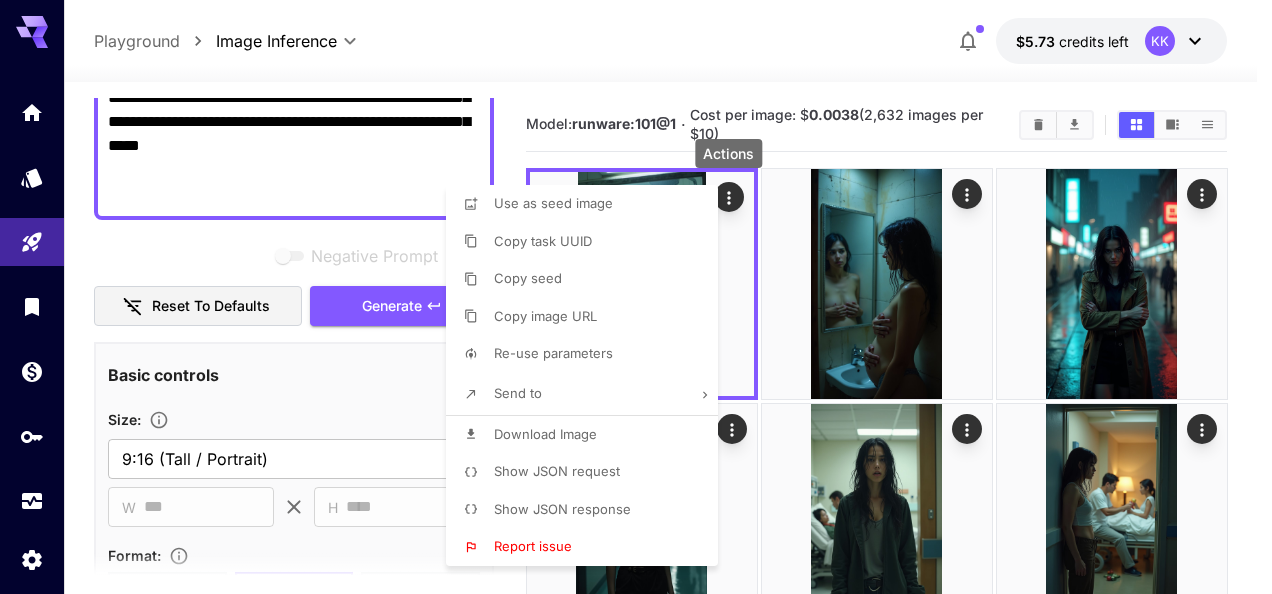 click on "Download Image" at bounding box center [588, 435] 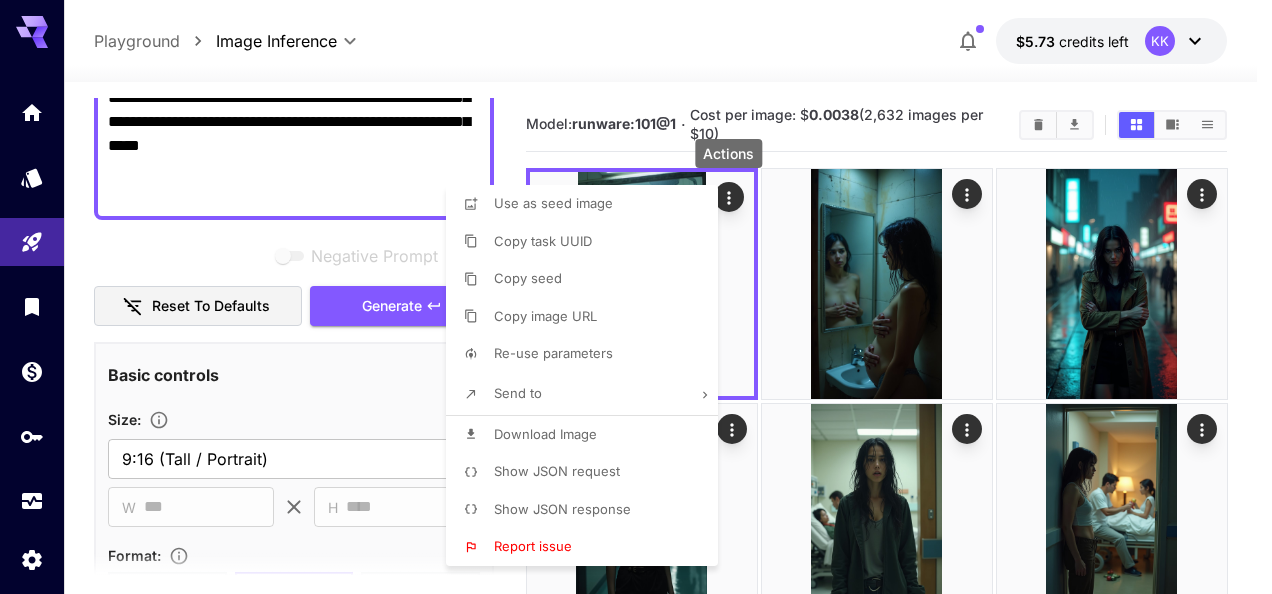 click at bounding box center [636, 297] 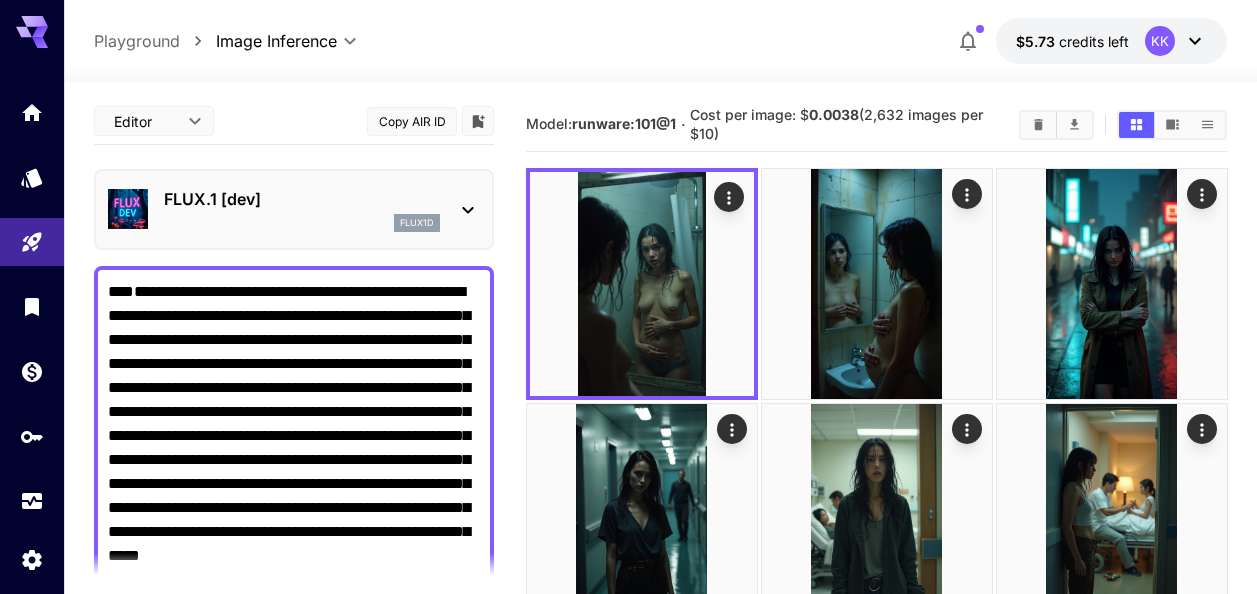 scroll, scrollTop: 0, scrollLeft: 0, axis: both 